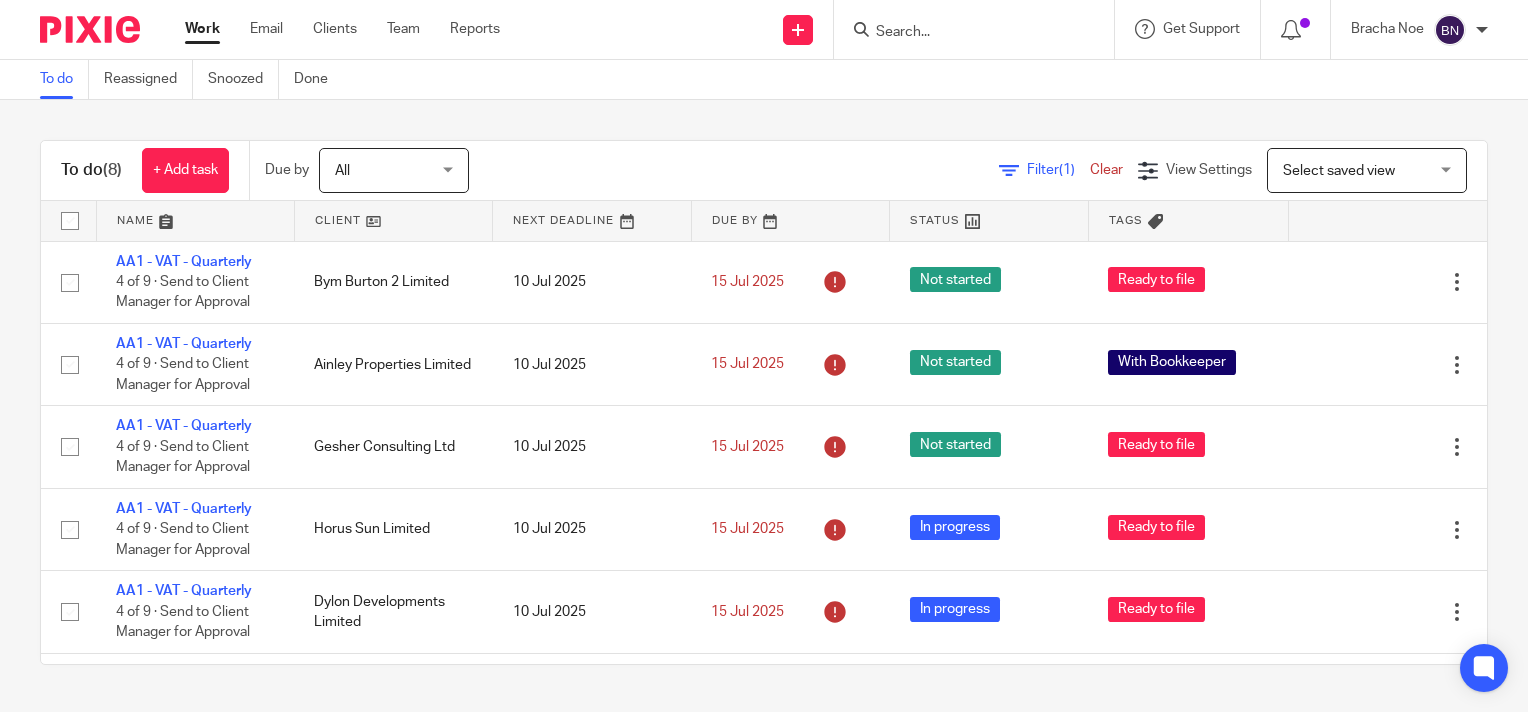 scroll, scrollTop: 0, scrollLeft: 0, axis: both 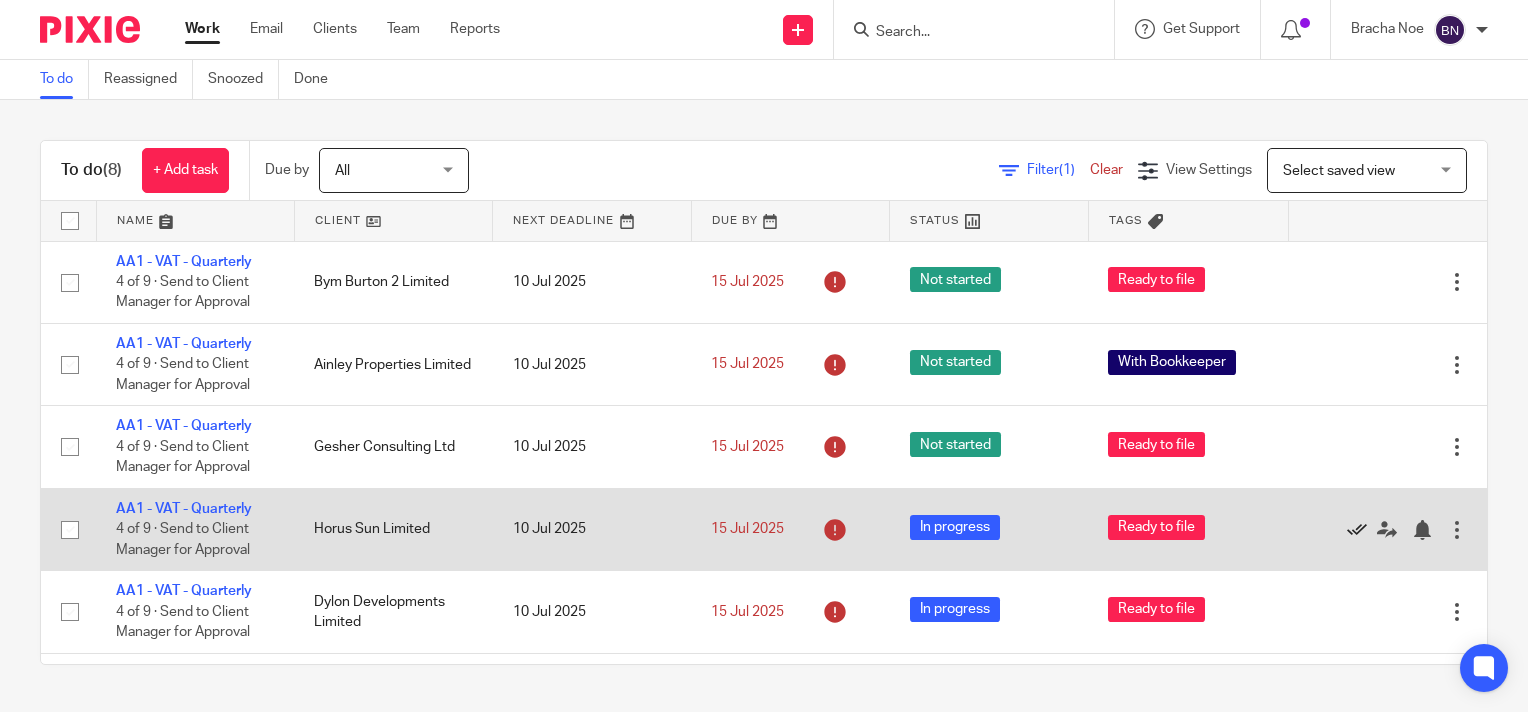 click at bounding box center [1357, 530] 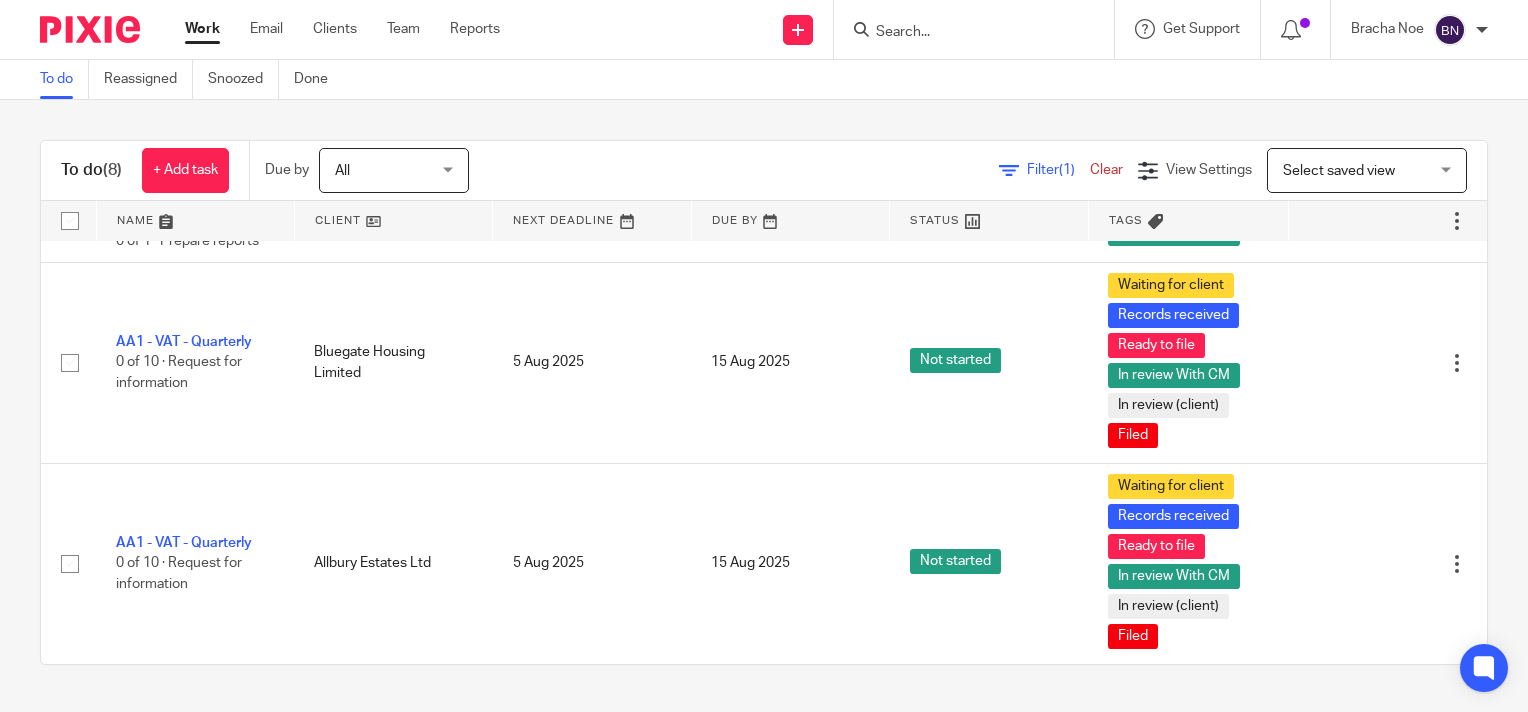 scroll, scrollTop: 0, scrollLeft: 0, axis: both 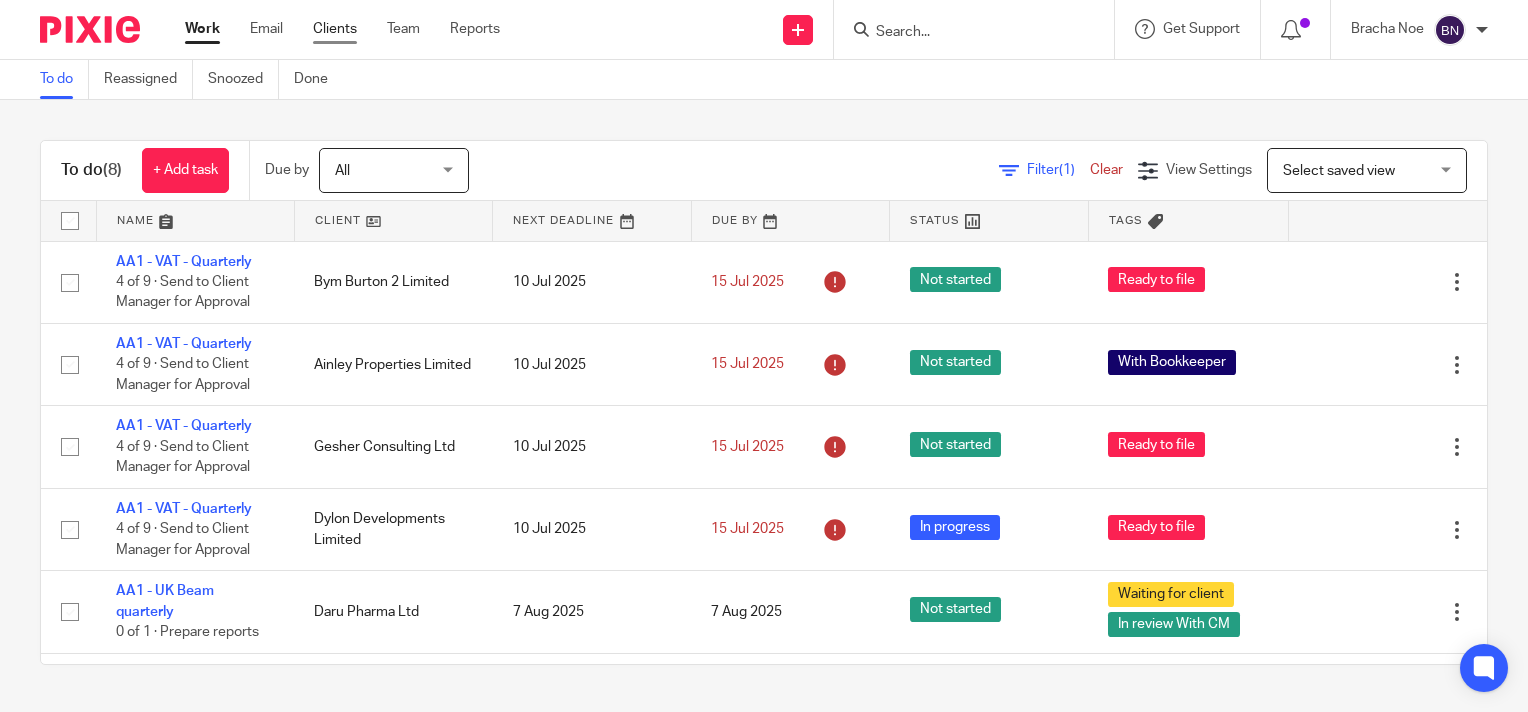 click on "Clients" at bounding box center [335, 29] 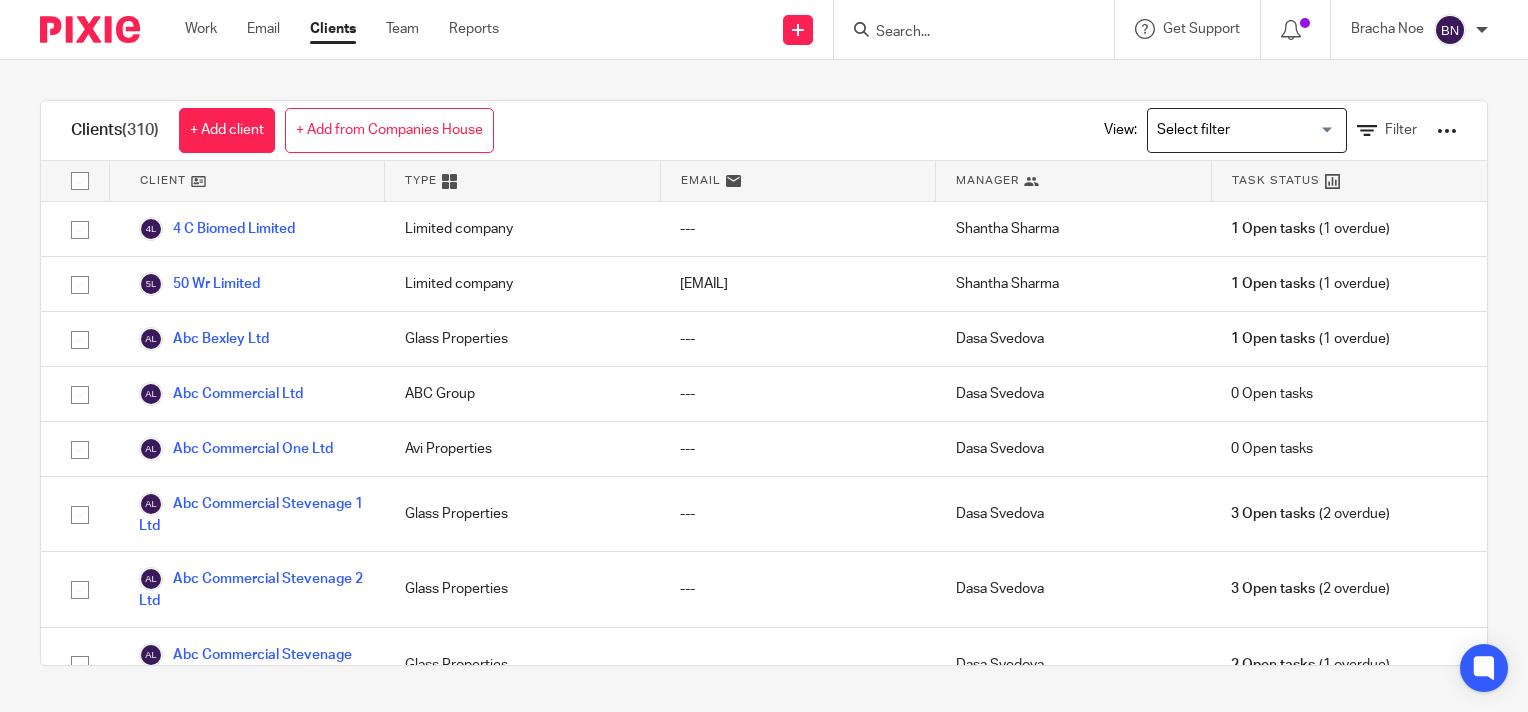 scroll, scrollTop: 0, scrollLeft: 0, axis: both 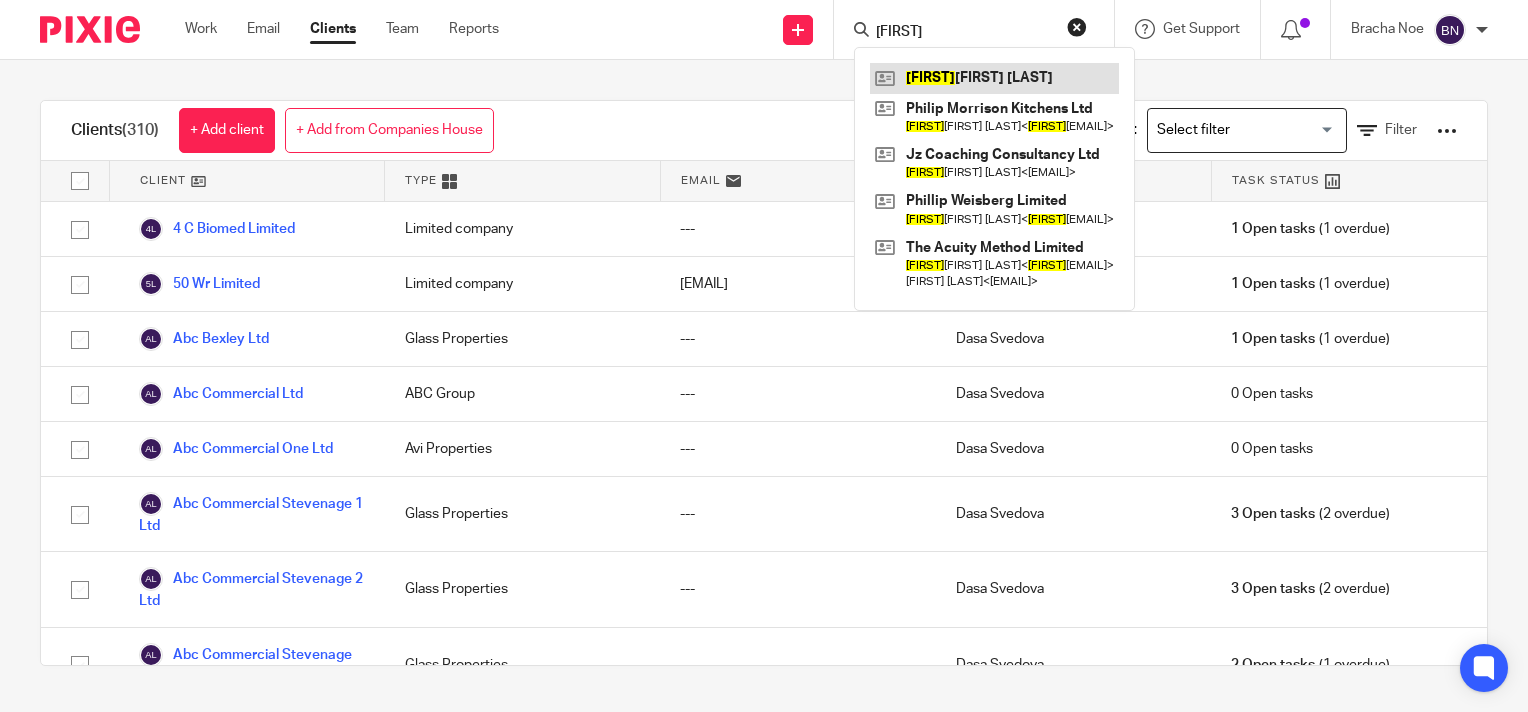 type on "jonat" 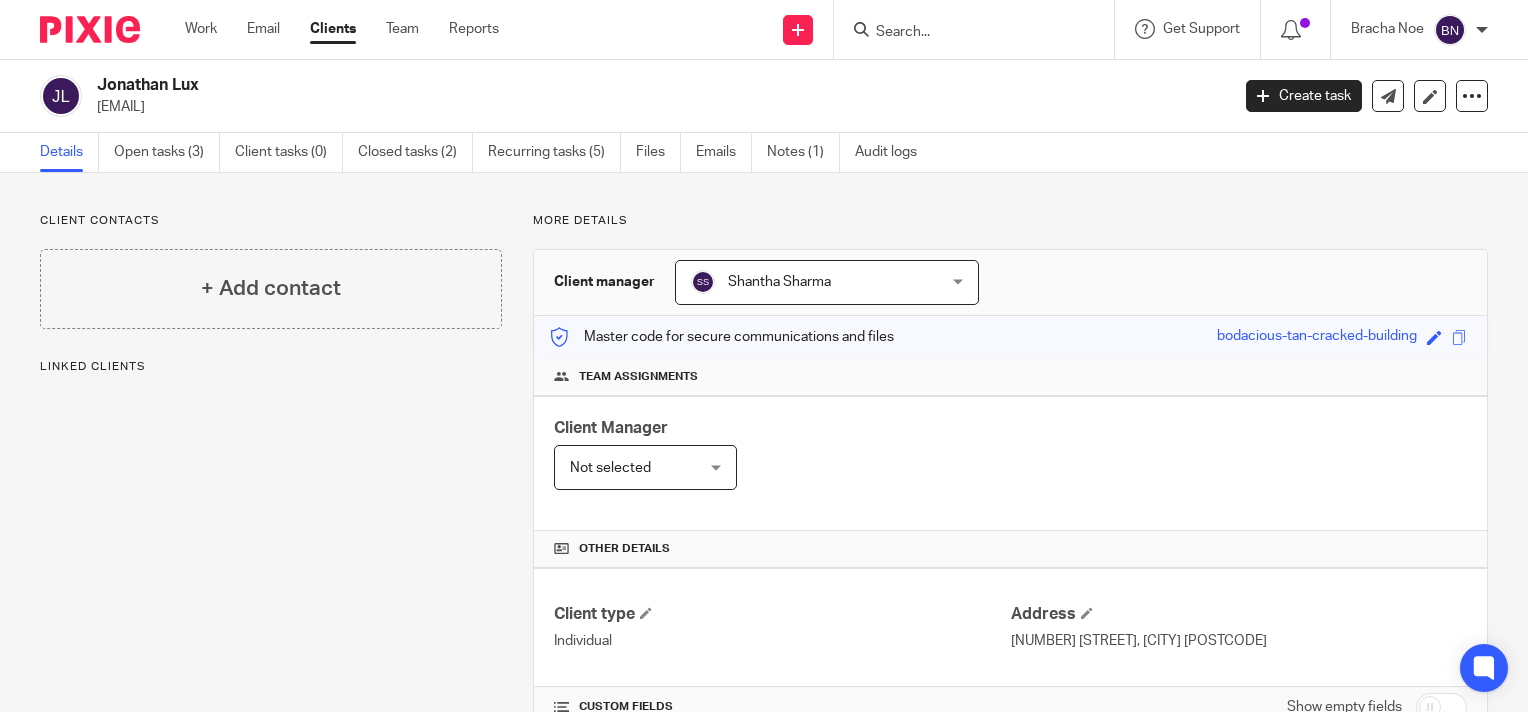 scroll, scrollTop: 0, scrollLeft: 0, axis: both 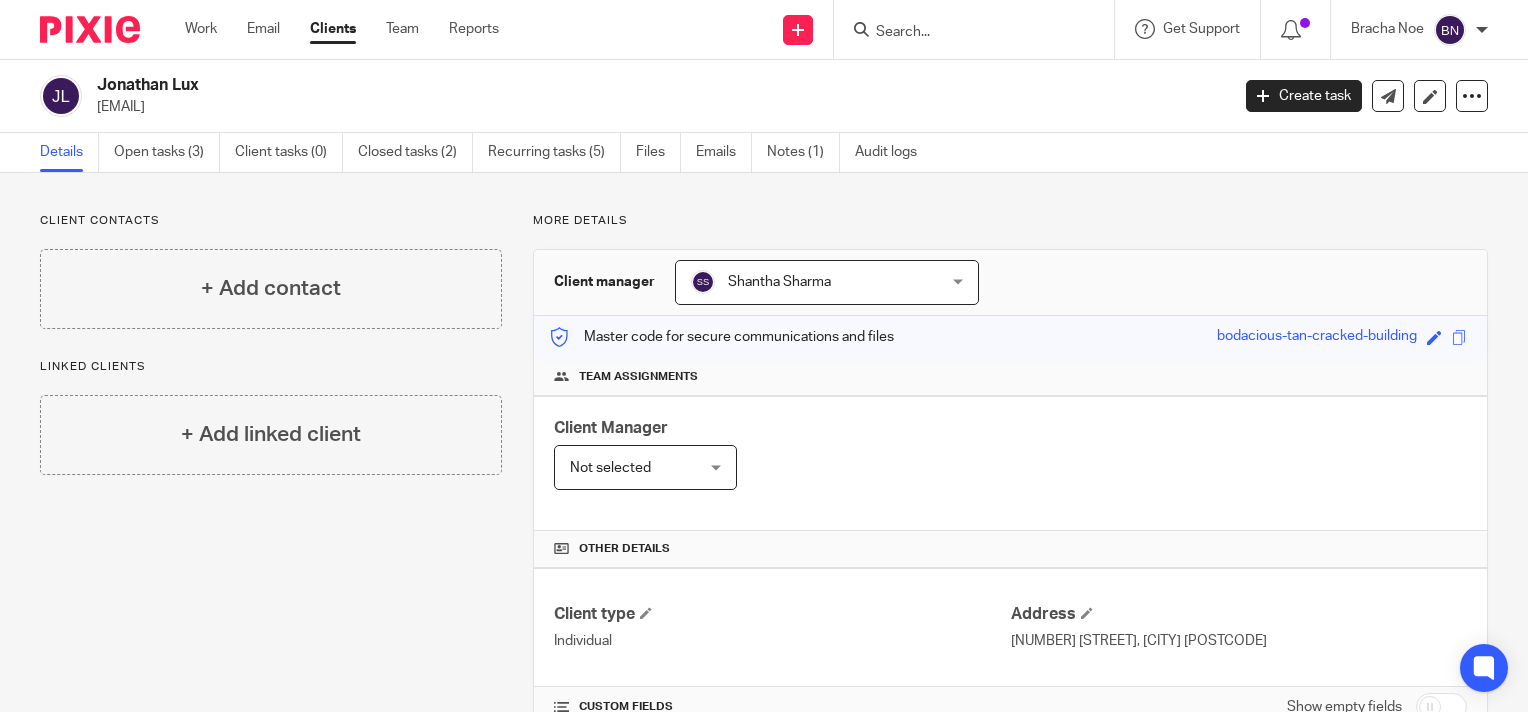 click on "Shantha Sharma" at bounding box center (806, 282) 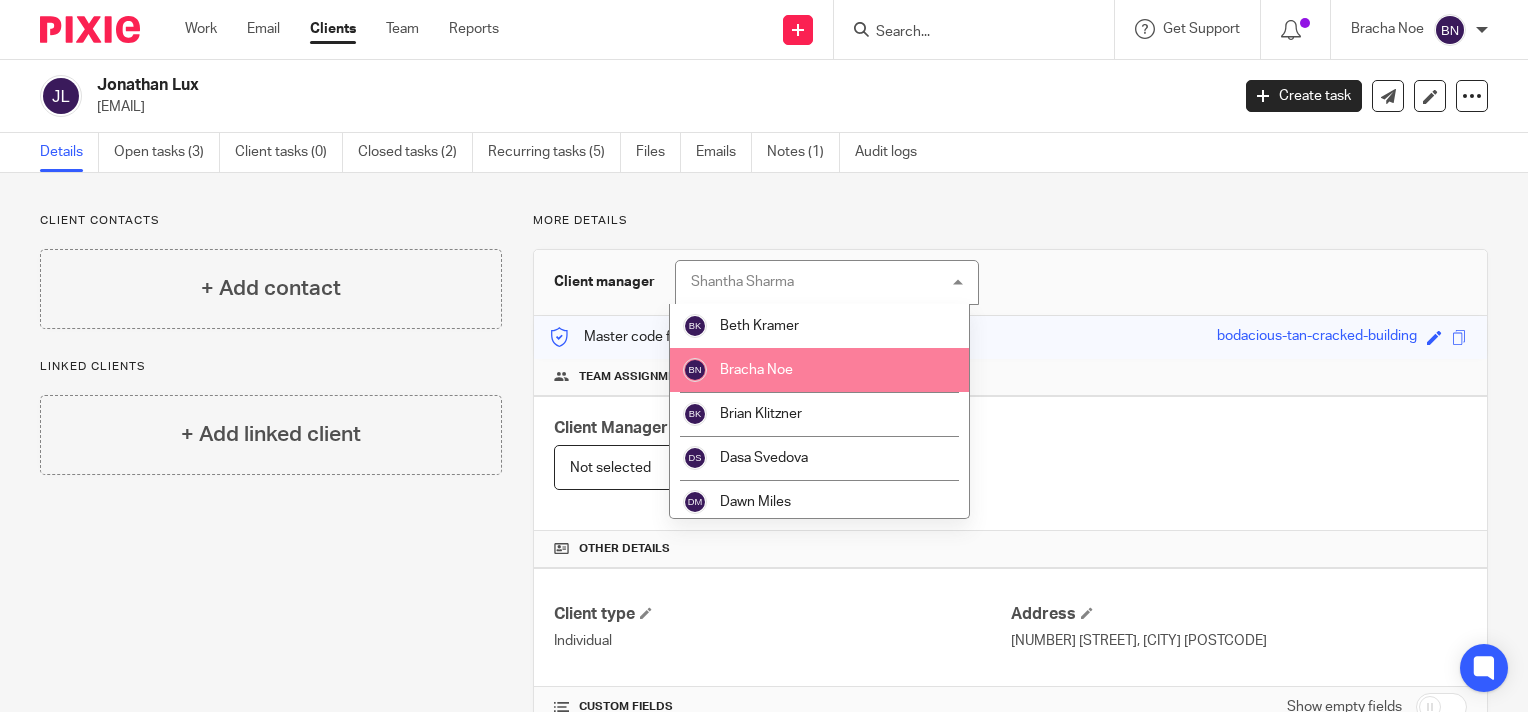 click on "Bracha Noe" at bounding box center (756, 370) 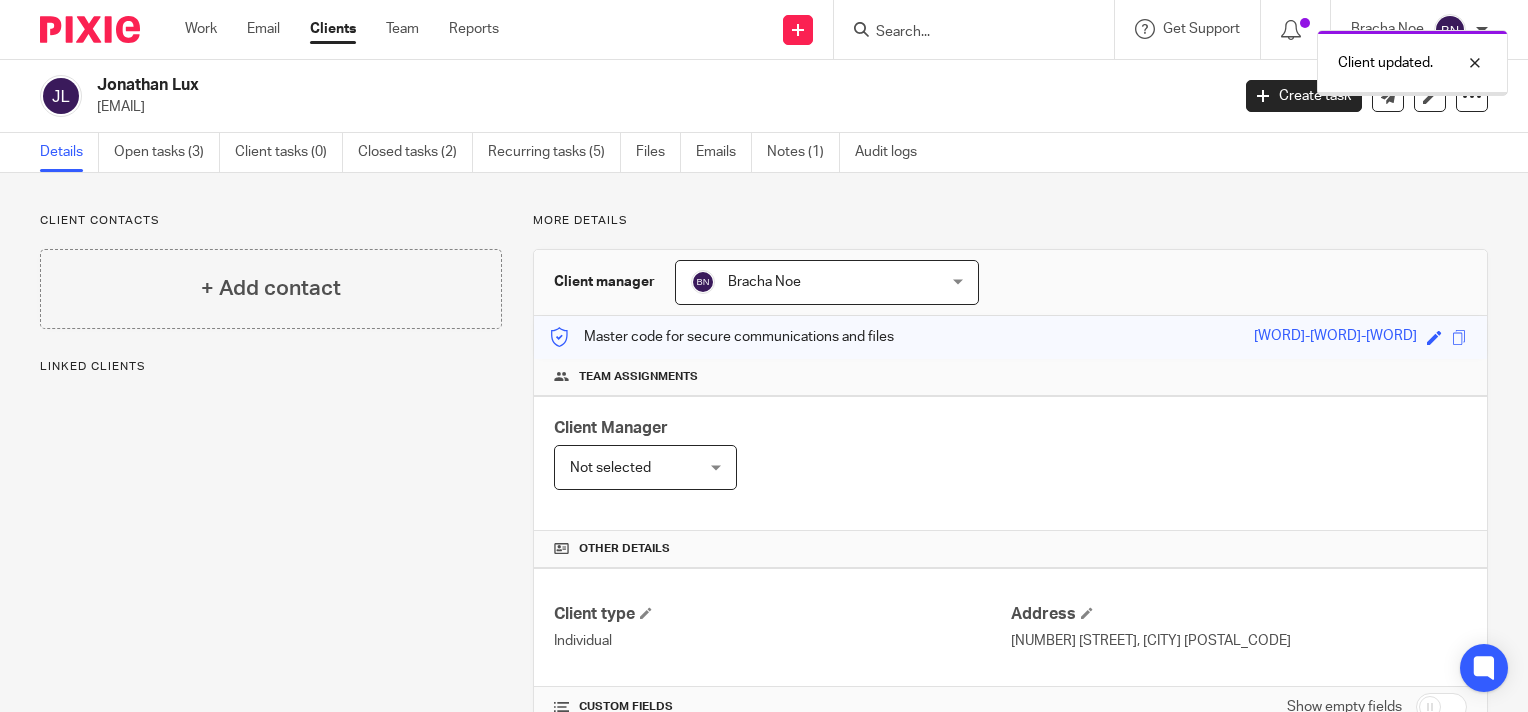 scroll, scrollTop: 0, scrollLeft: 0, axis: both 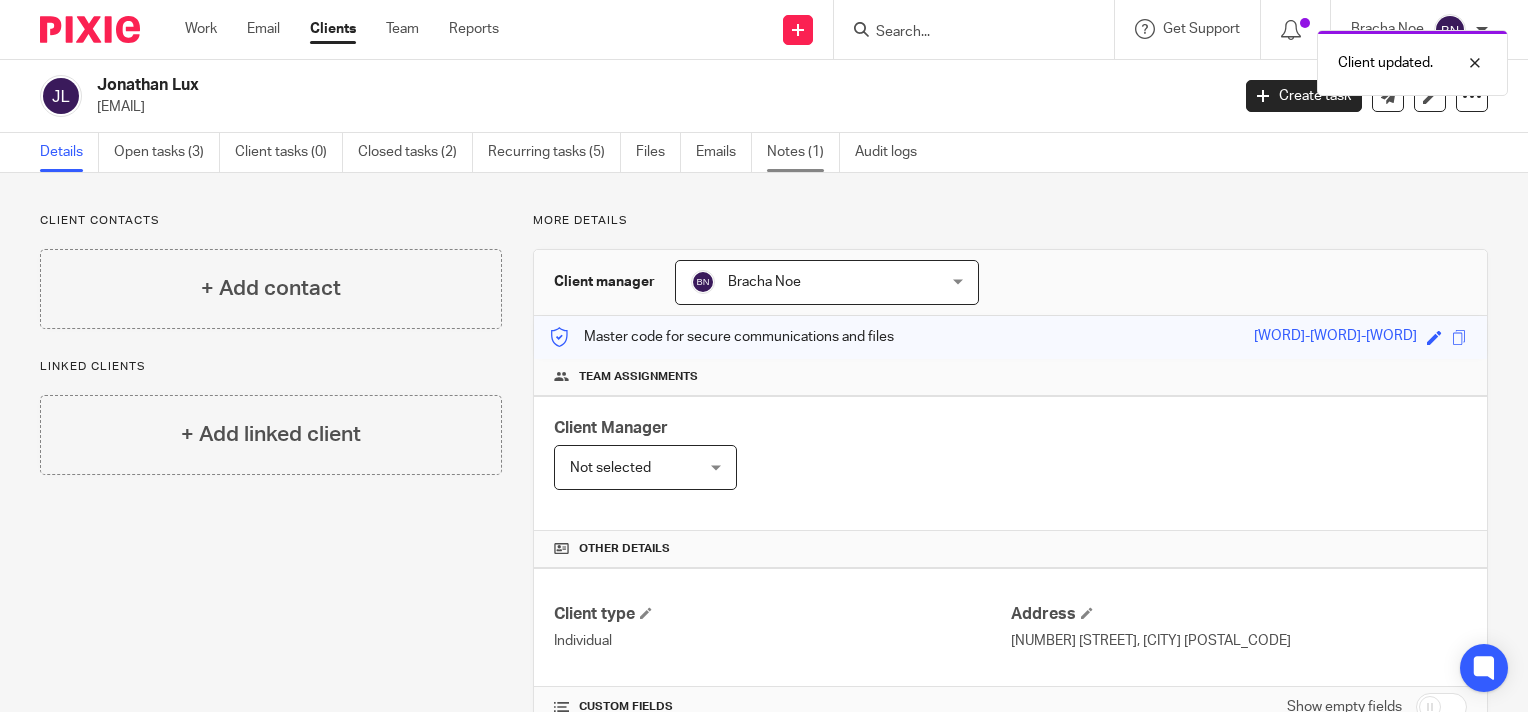 click on "Notes (1)" at bounding box center (803, 152) 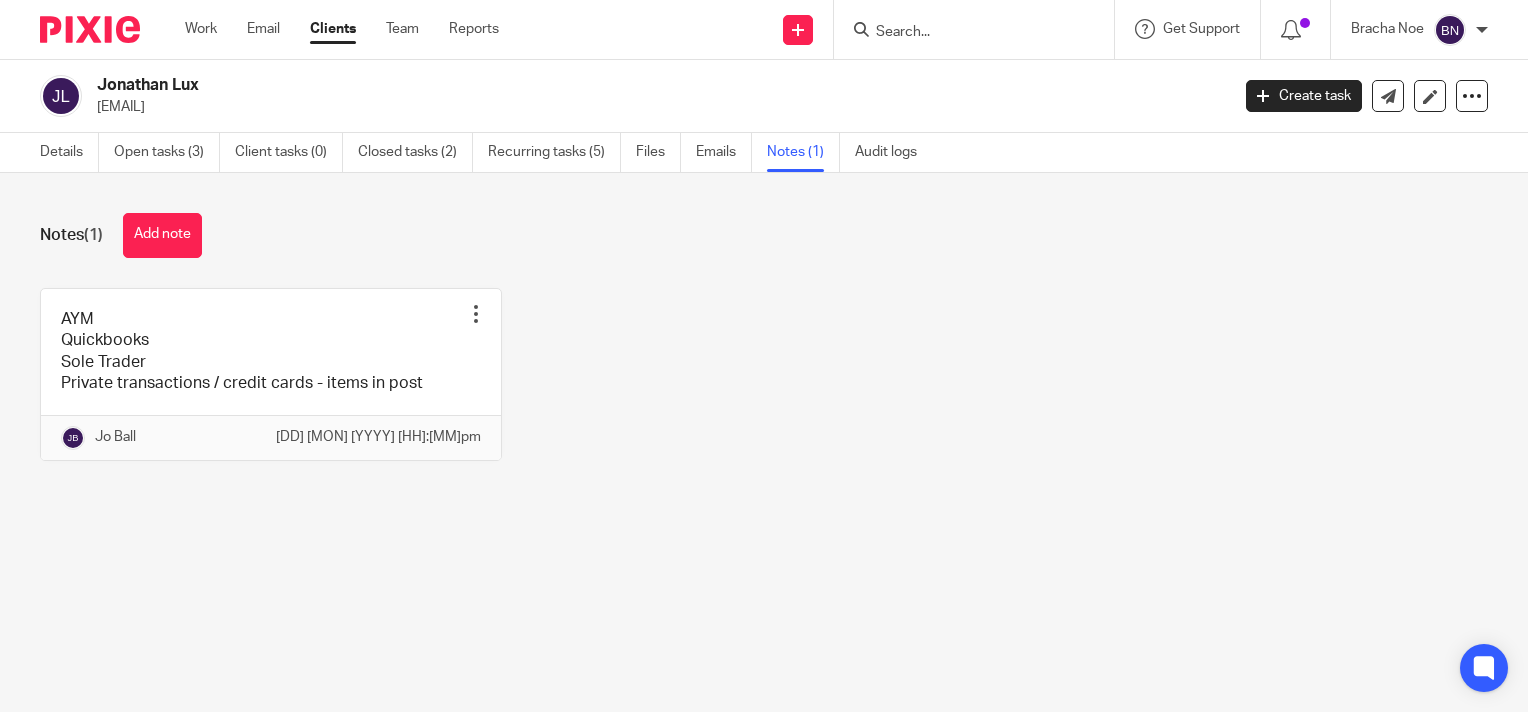 scroll, scrollTop: 0, scrollLeft: 0, axis: both 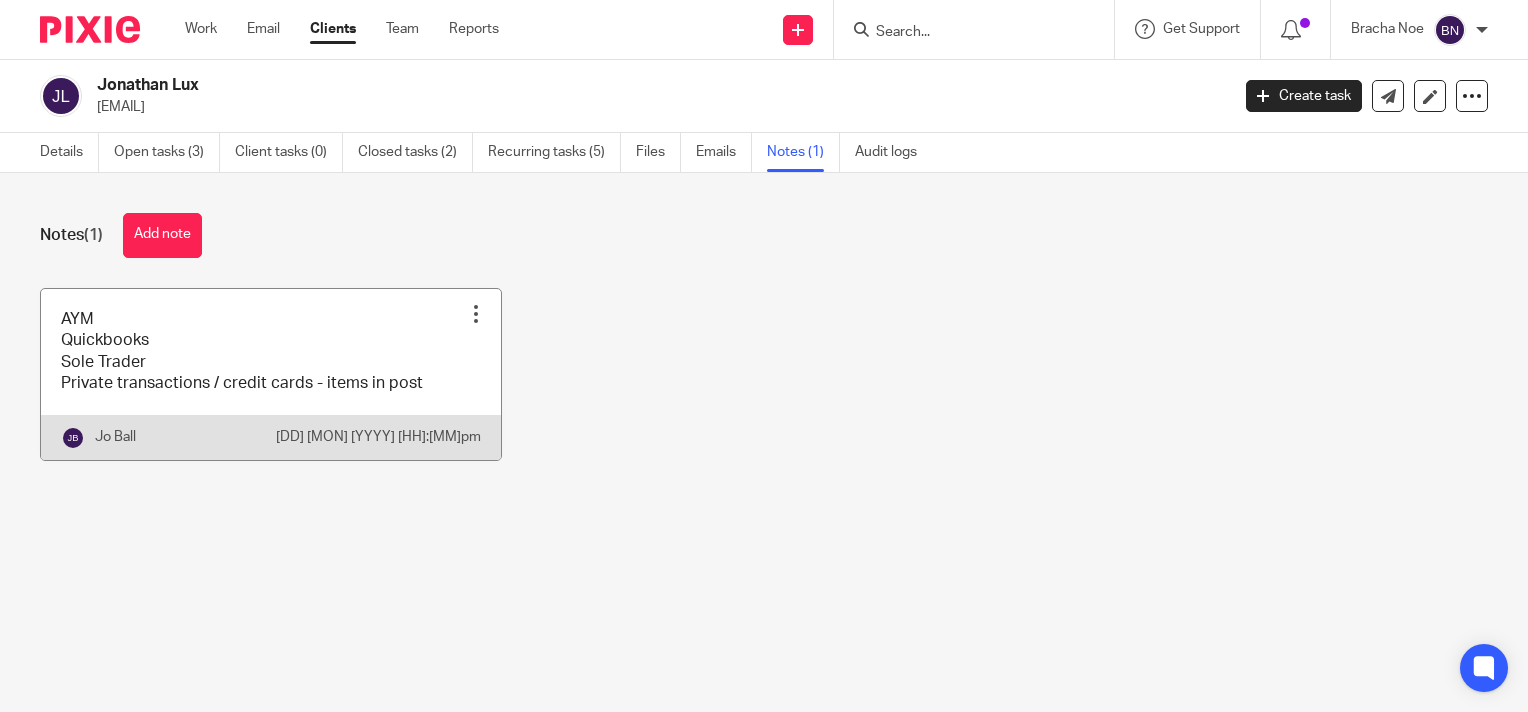 click at bounding box center [271, 374] 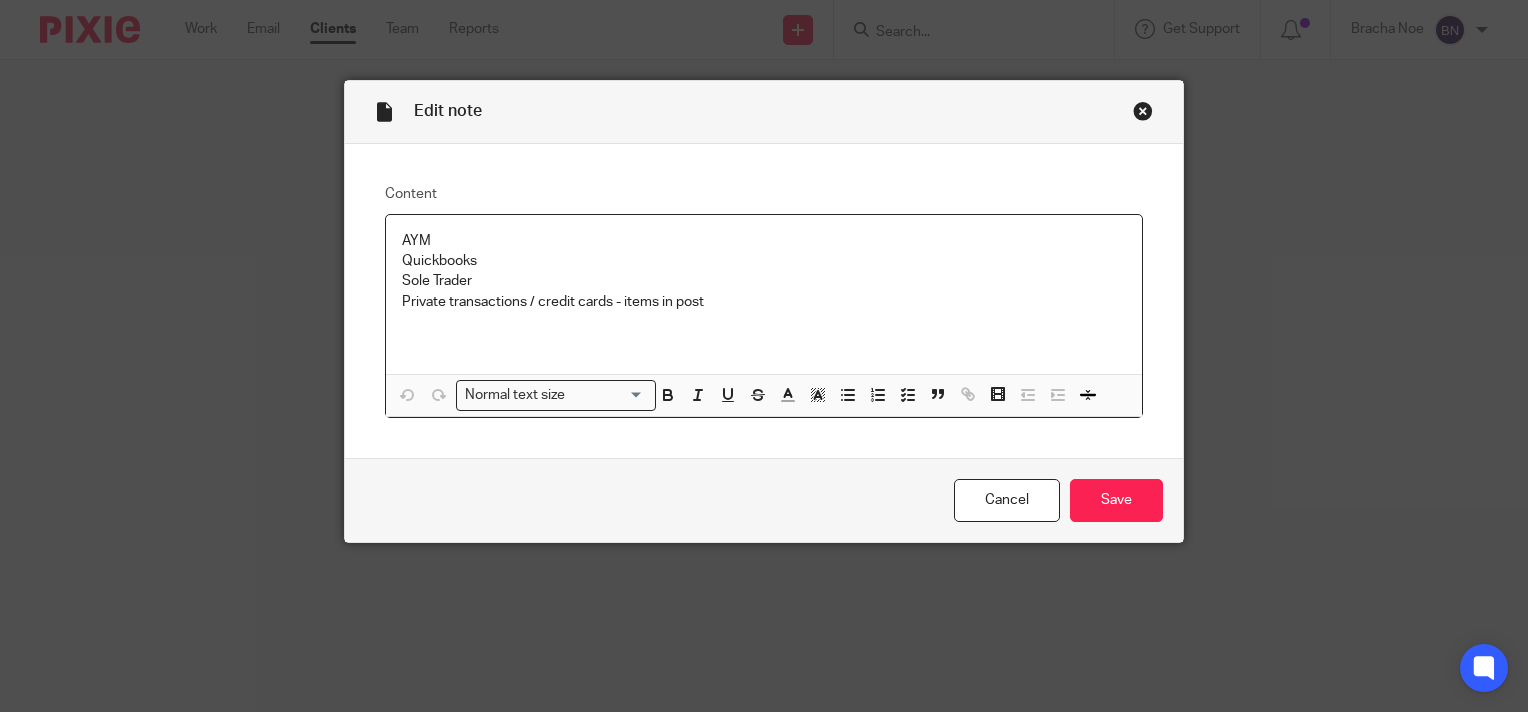 scroll, scrollTop: 0, scrollLeft: 0, axis: both 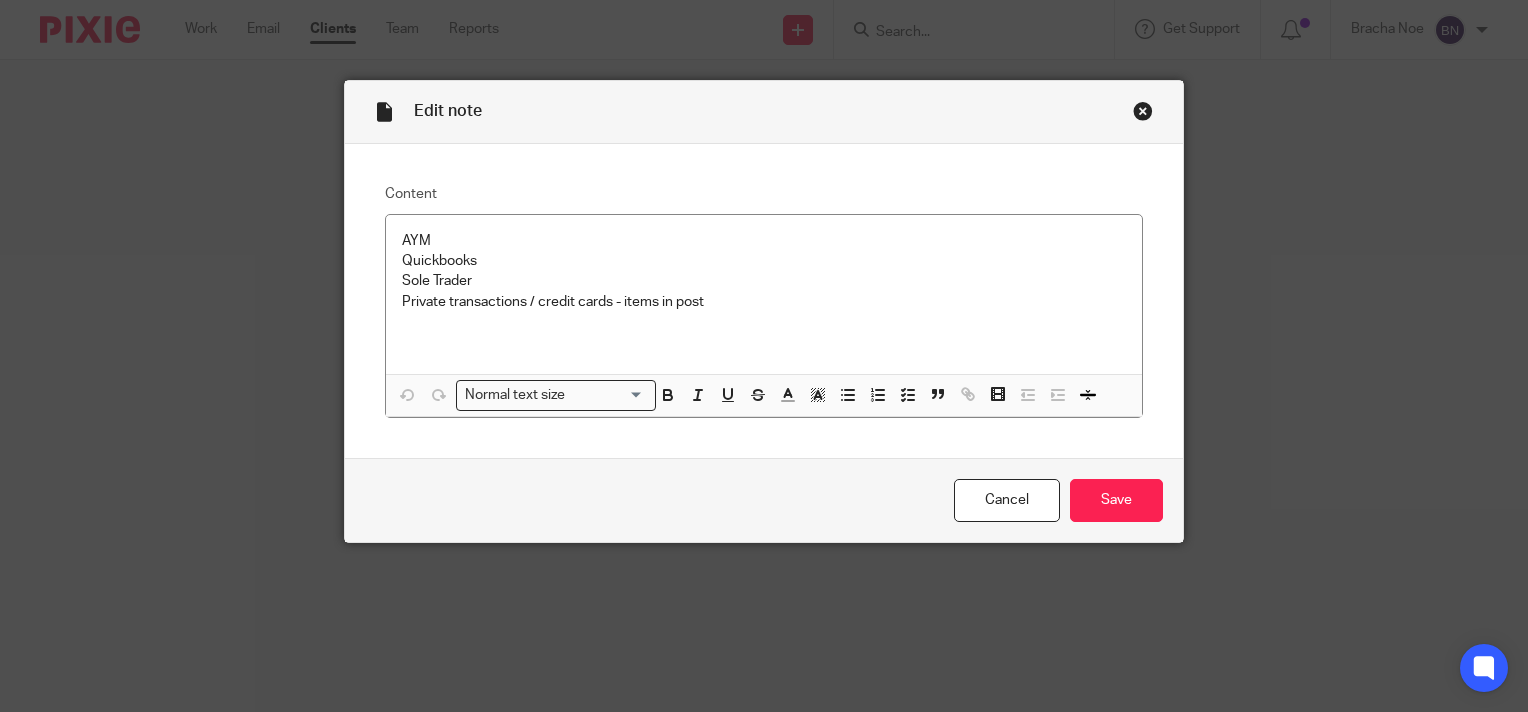 click at bounding box center [1143, 111] 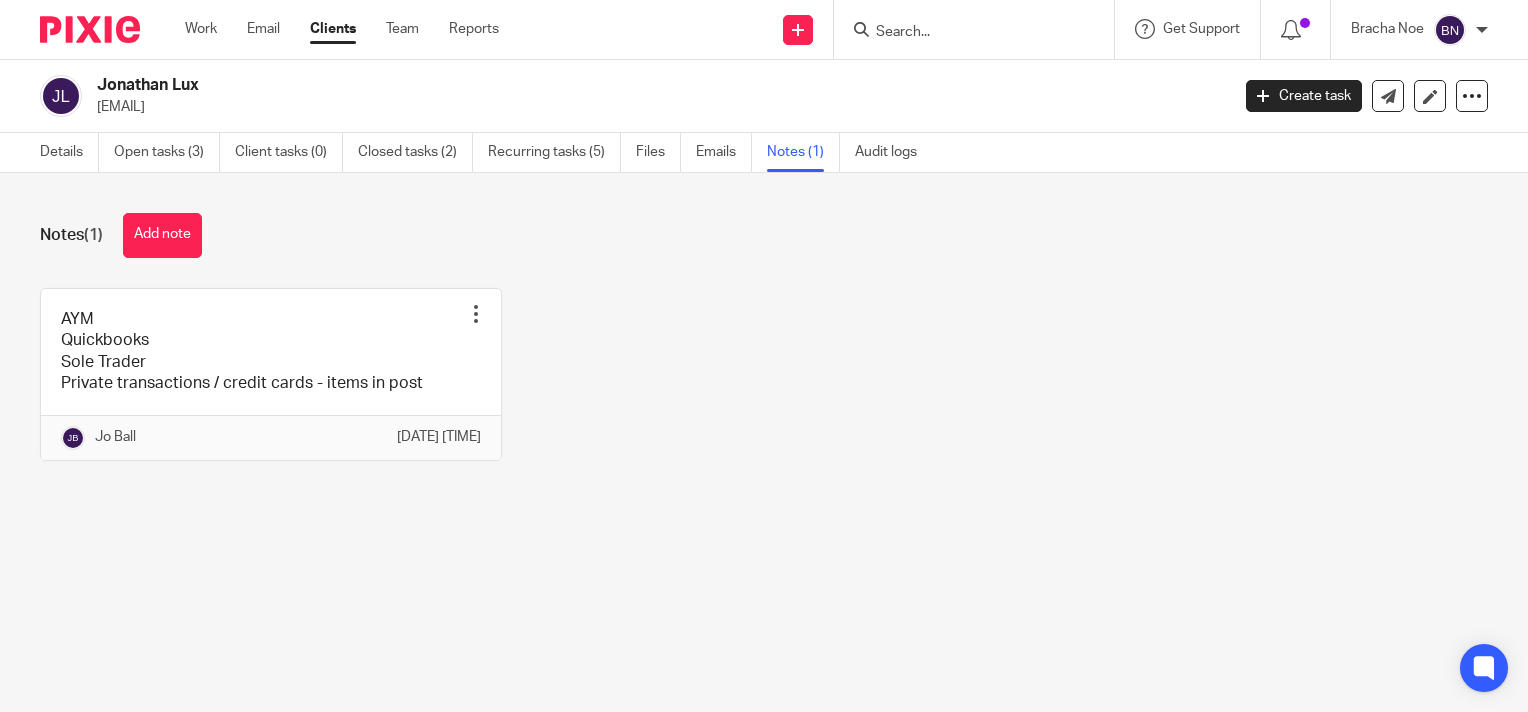 scroll, scrollTop: 0, scrollLeft: 0, axis: both 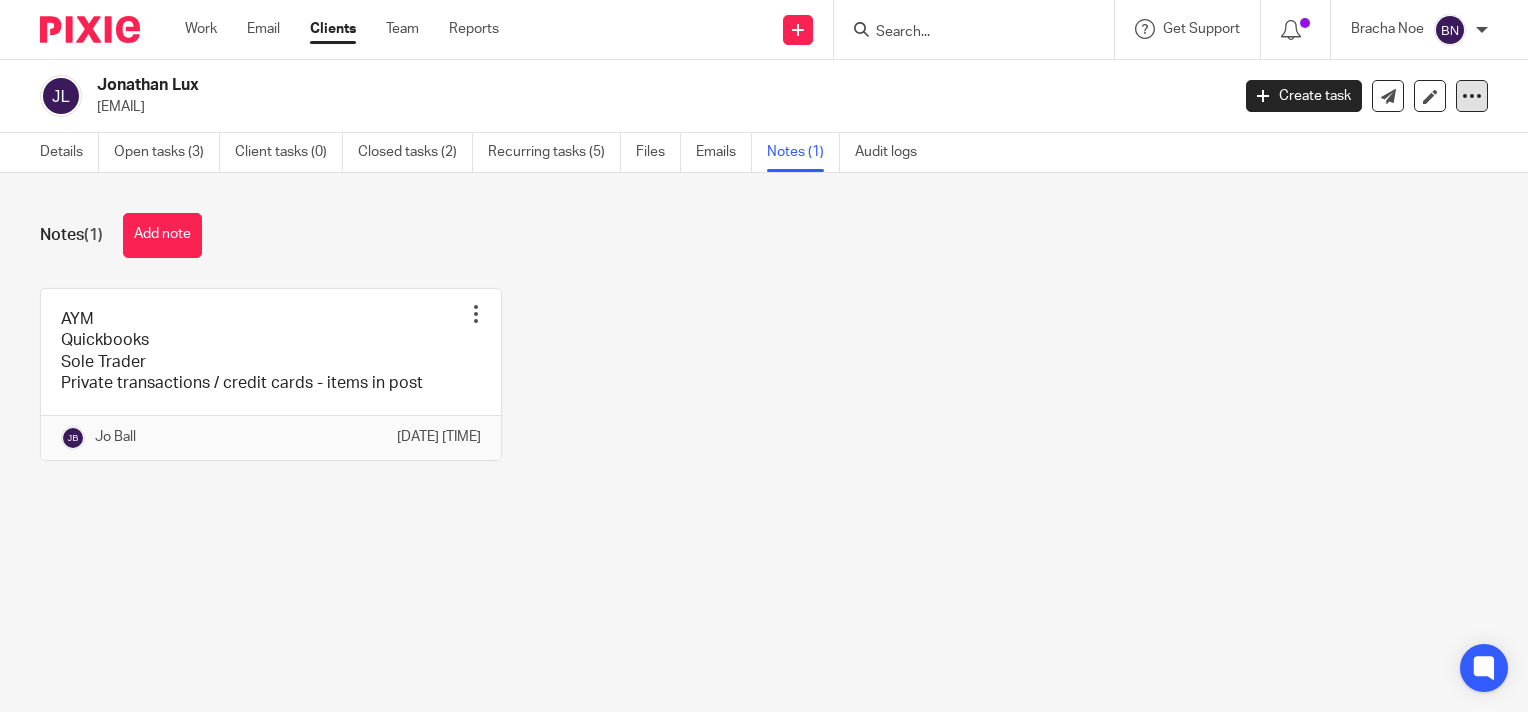 click at bounding box center (1472, 96) 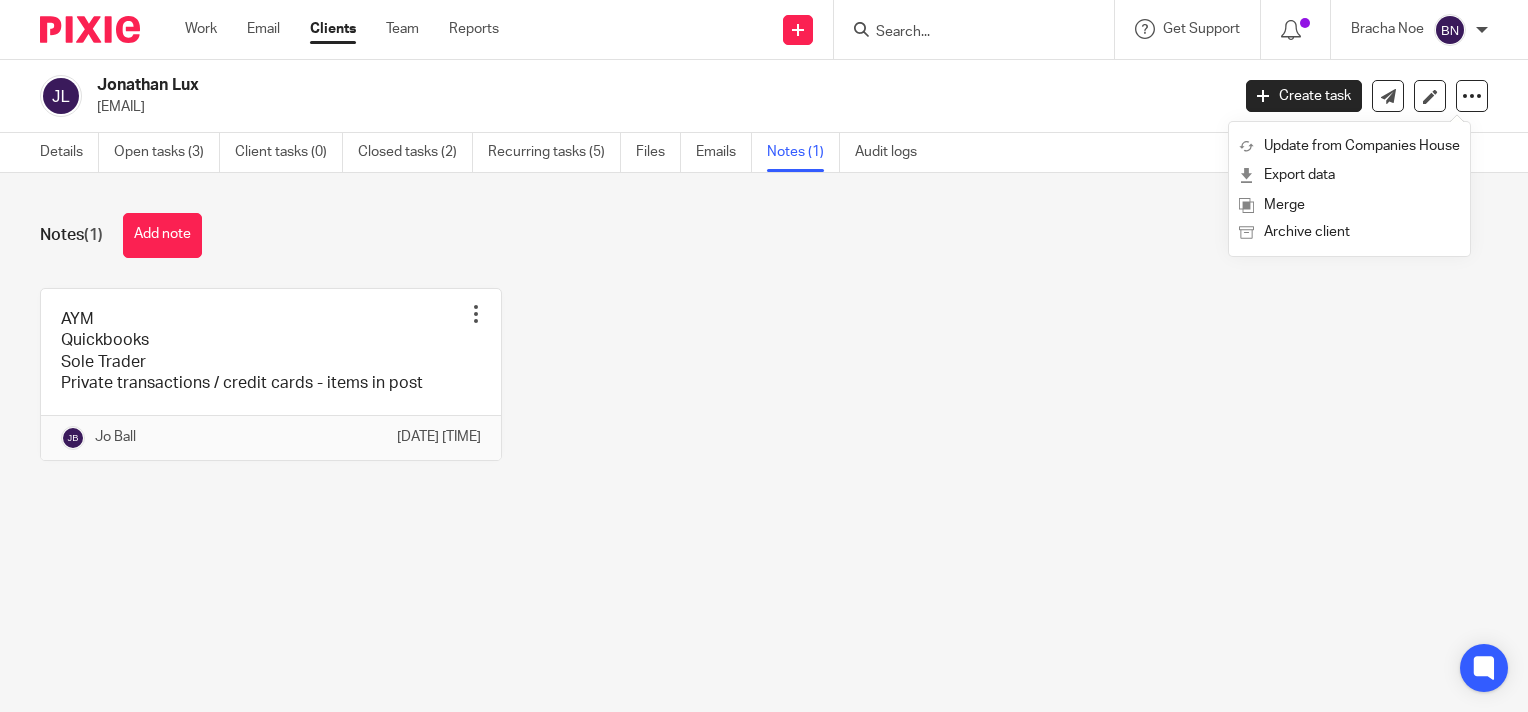 click on "Details
Open tasks (3)
Client tasks (0)
Closed tasks (2)
Recurring tasks (5)
Files
Emails
Notes (1)
Audit logs" at bounding box center [764, 153] 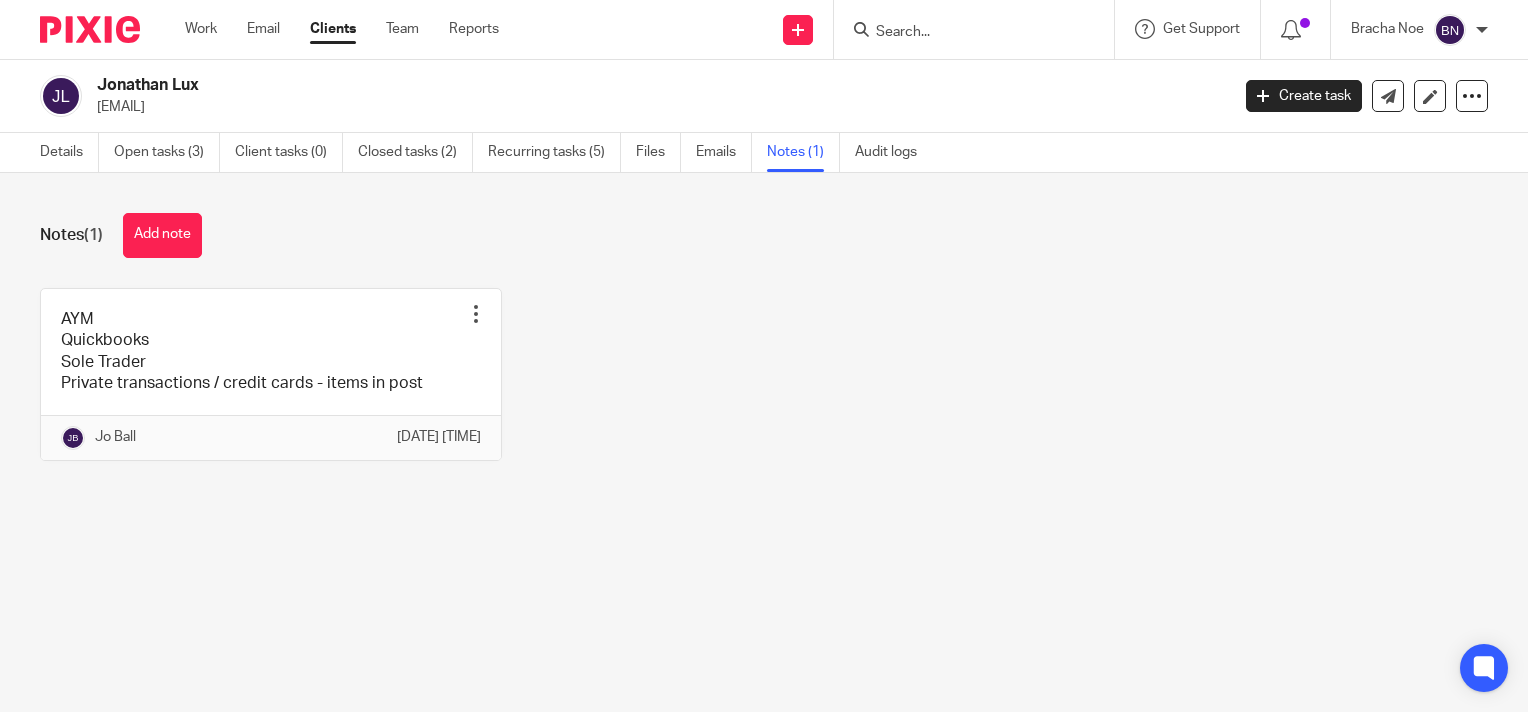 click on "Clients" at bounding box center [333, 29] 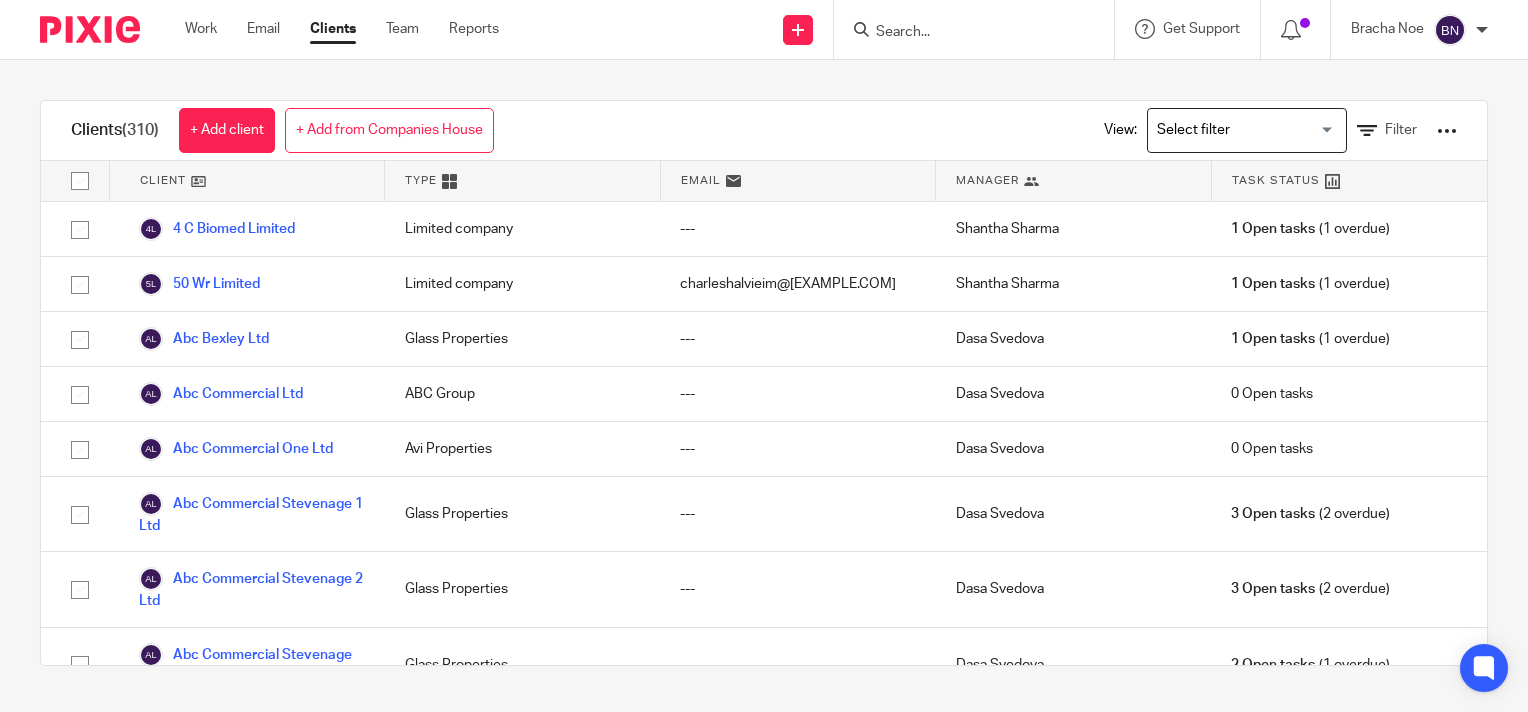 scroll, scrollTop: 0, scrollLeft: 0, axis: both 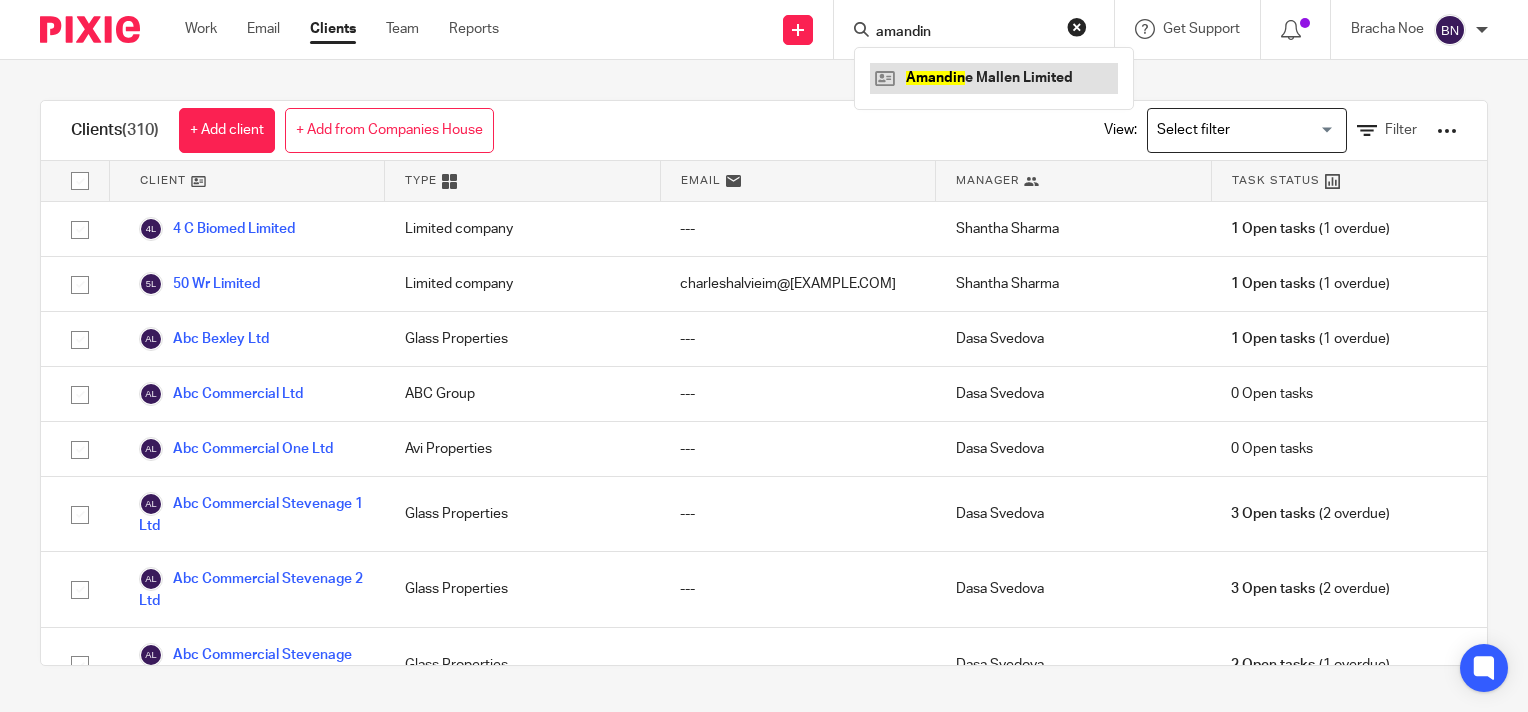 type on "amandin" 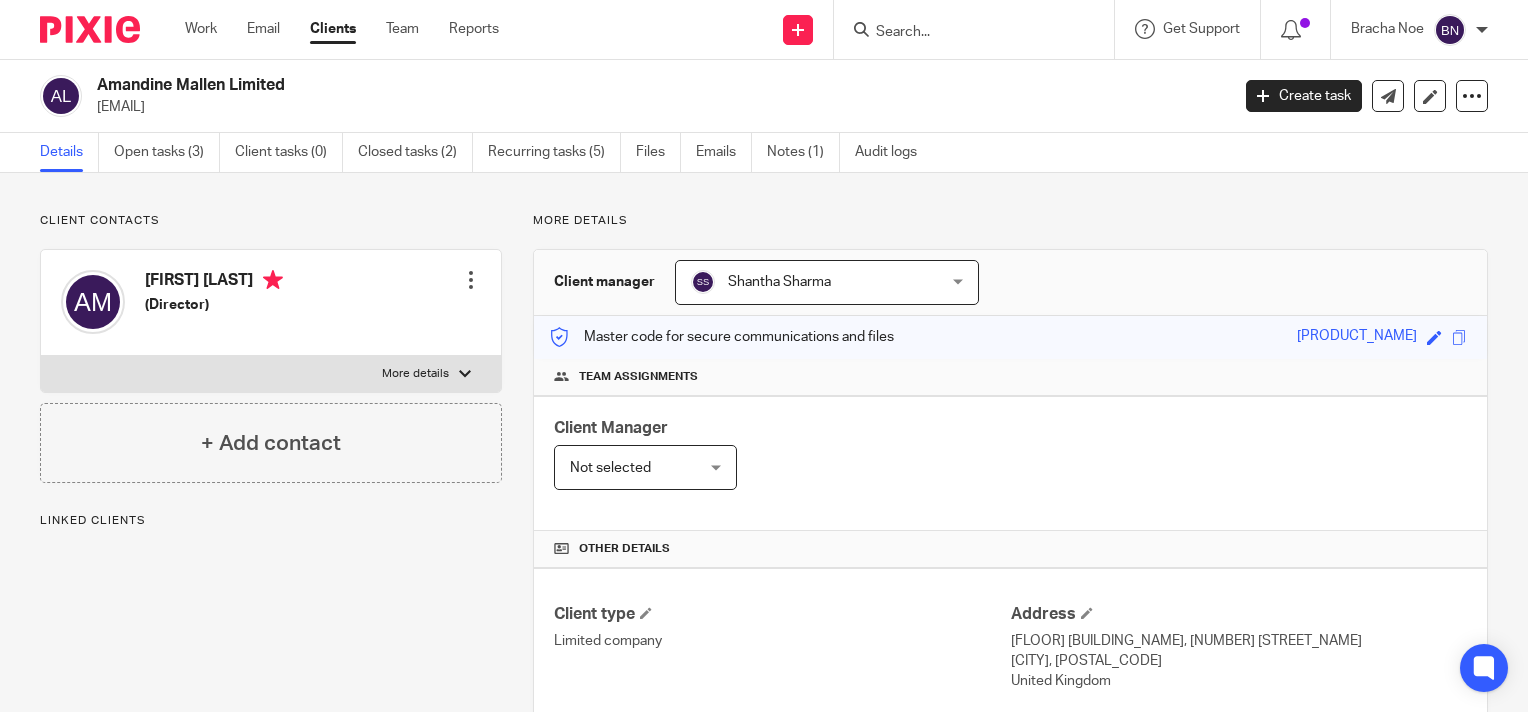 scroll, scrollTop: 0, scrollLeft: 0, axis: both 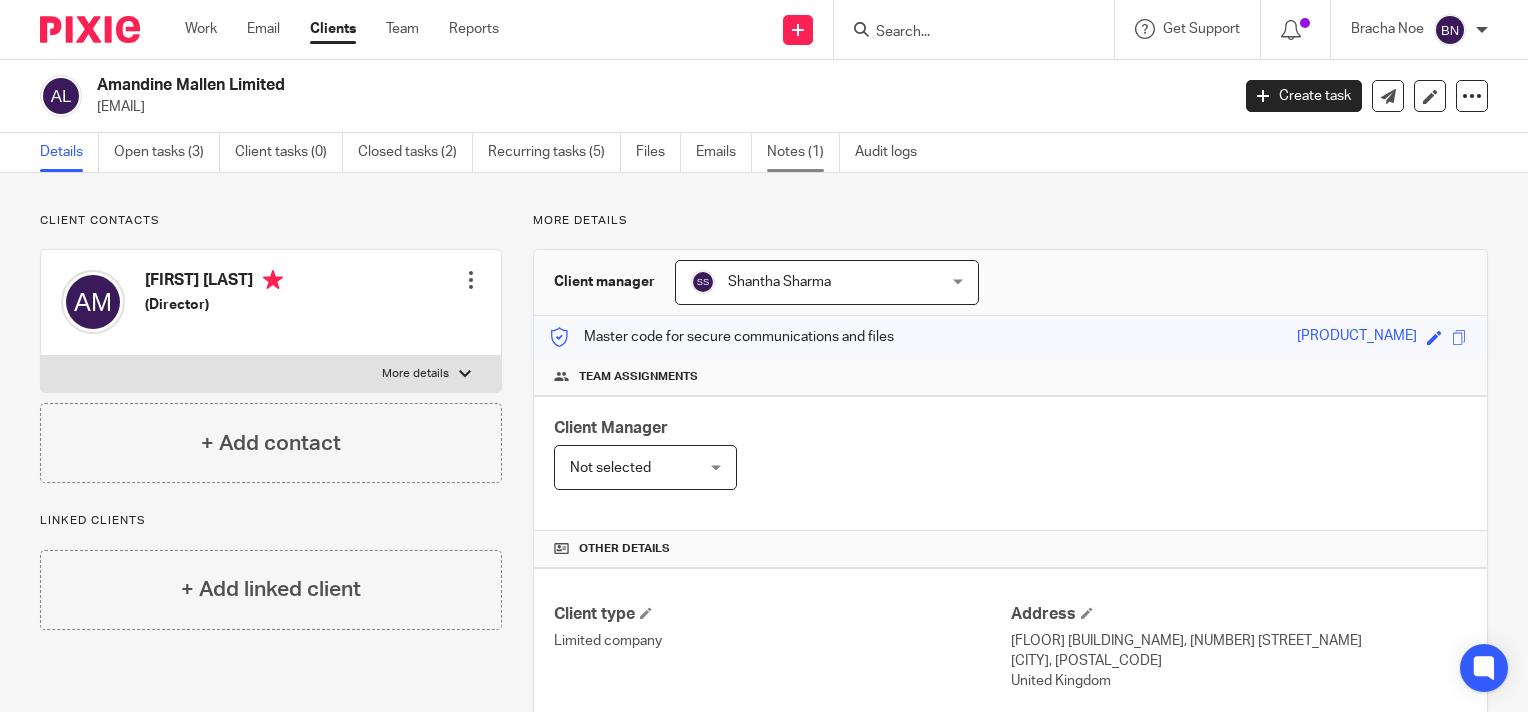 click on "Notes (1)" at bounding box center [803, 152] 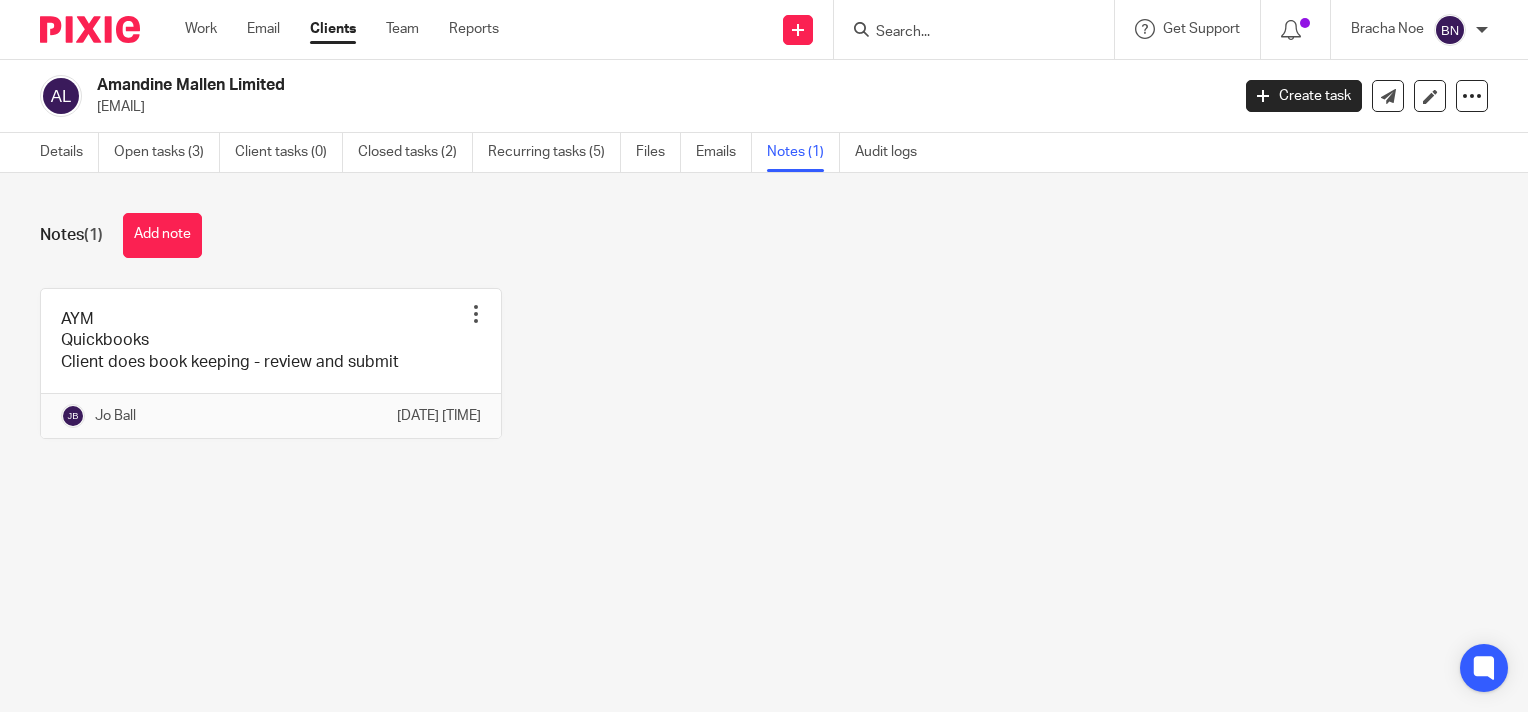 scroll, scrollTop: 0, scrollLeft: 0, axis: both 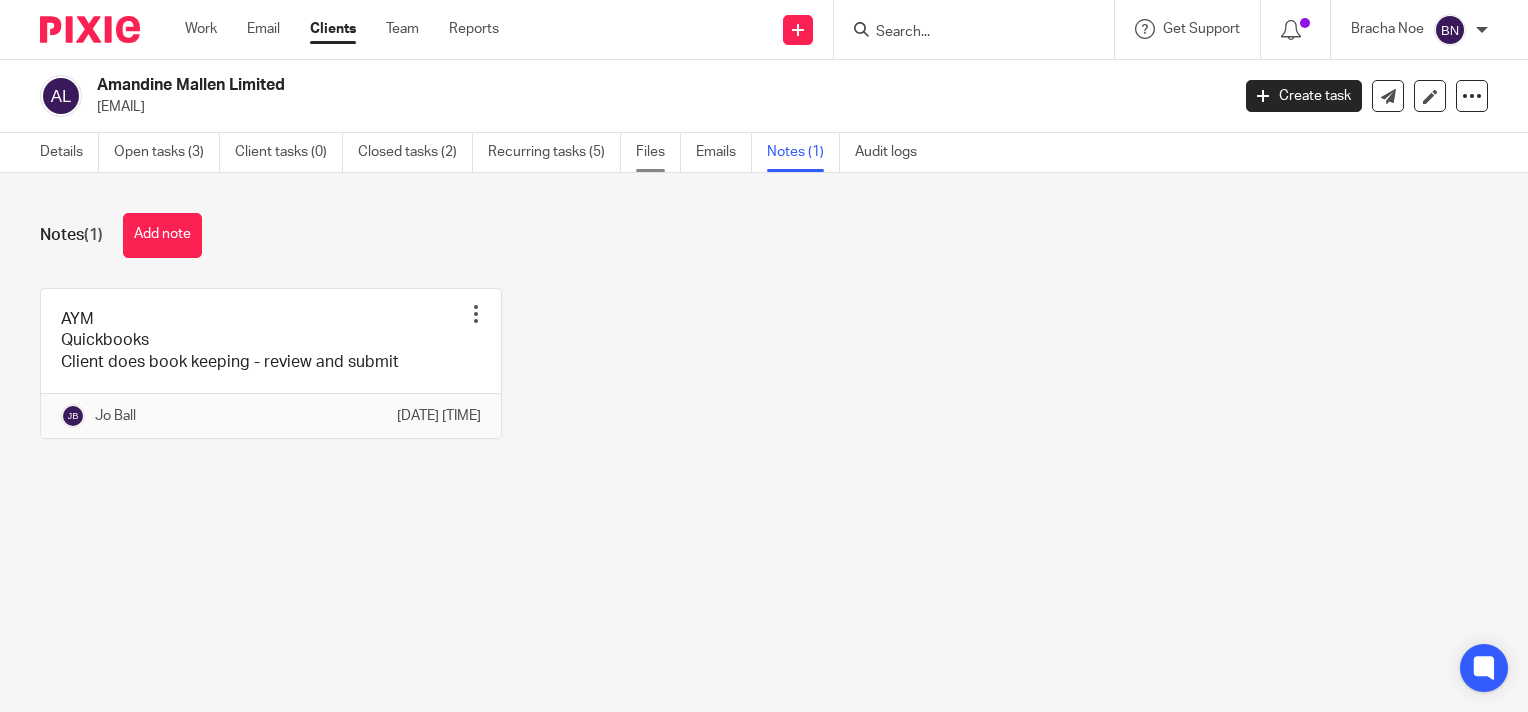click on "Files" at bounding box center [658, 152] 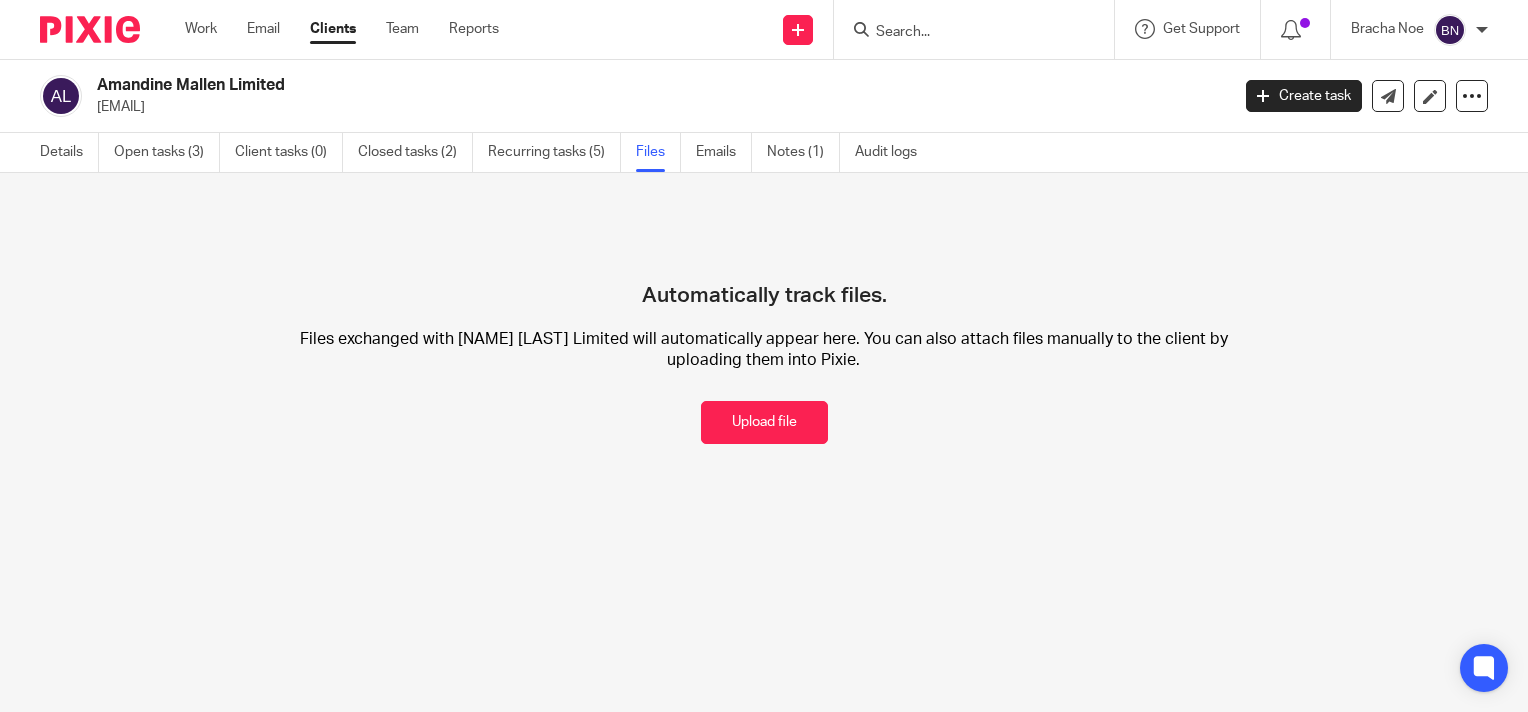 scroll, scrollTop: 0, scrollLeft: 0, axis: both 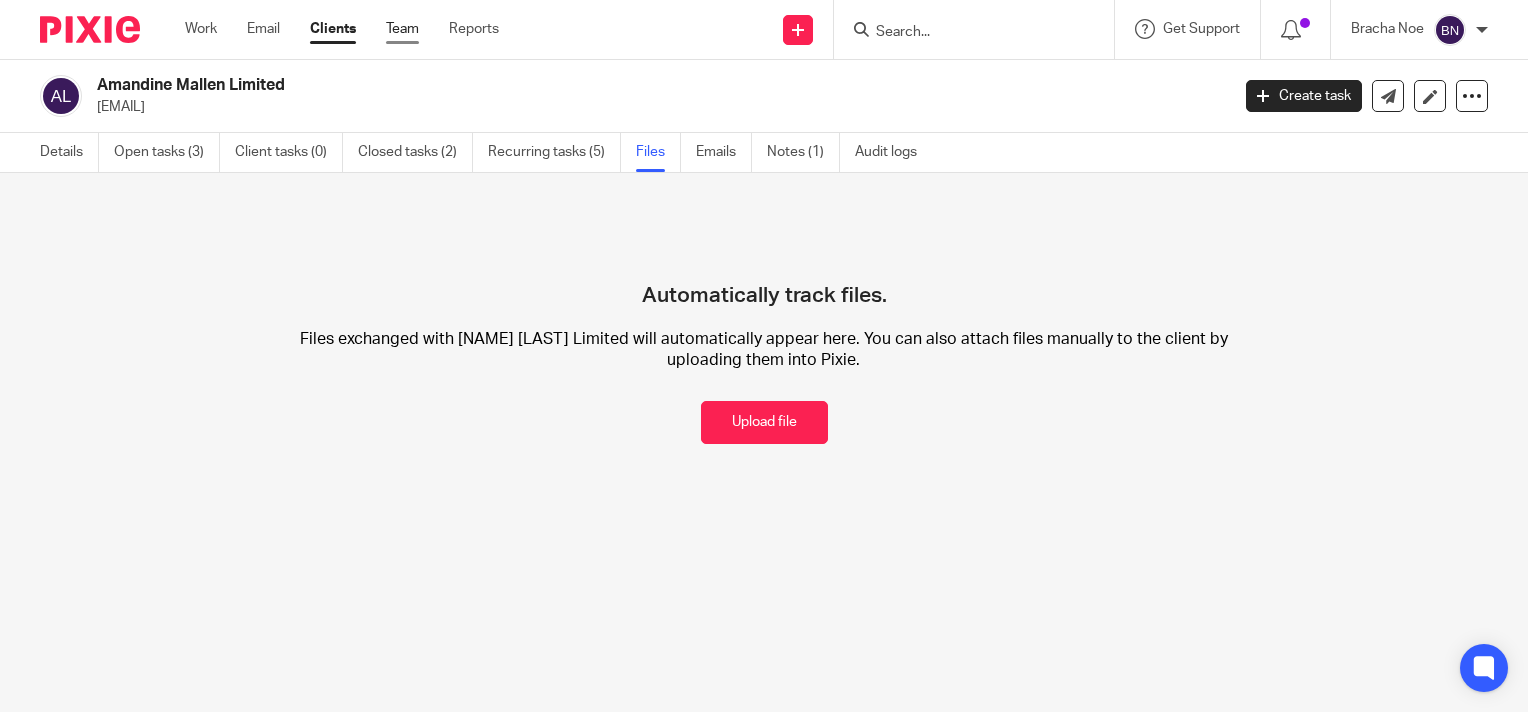 click on "Team" at bounding box center (402, 29) 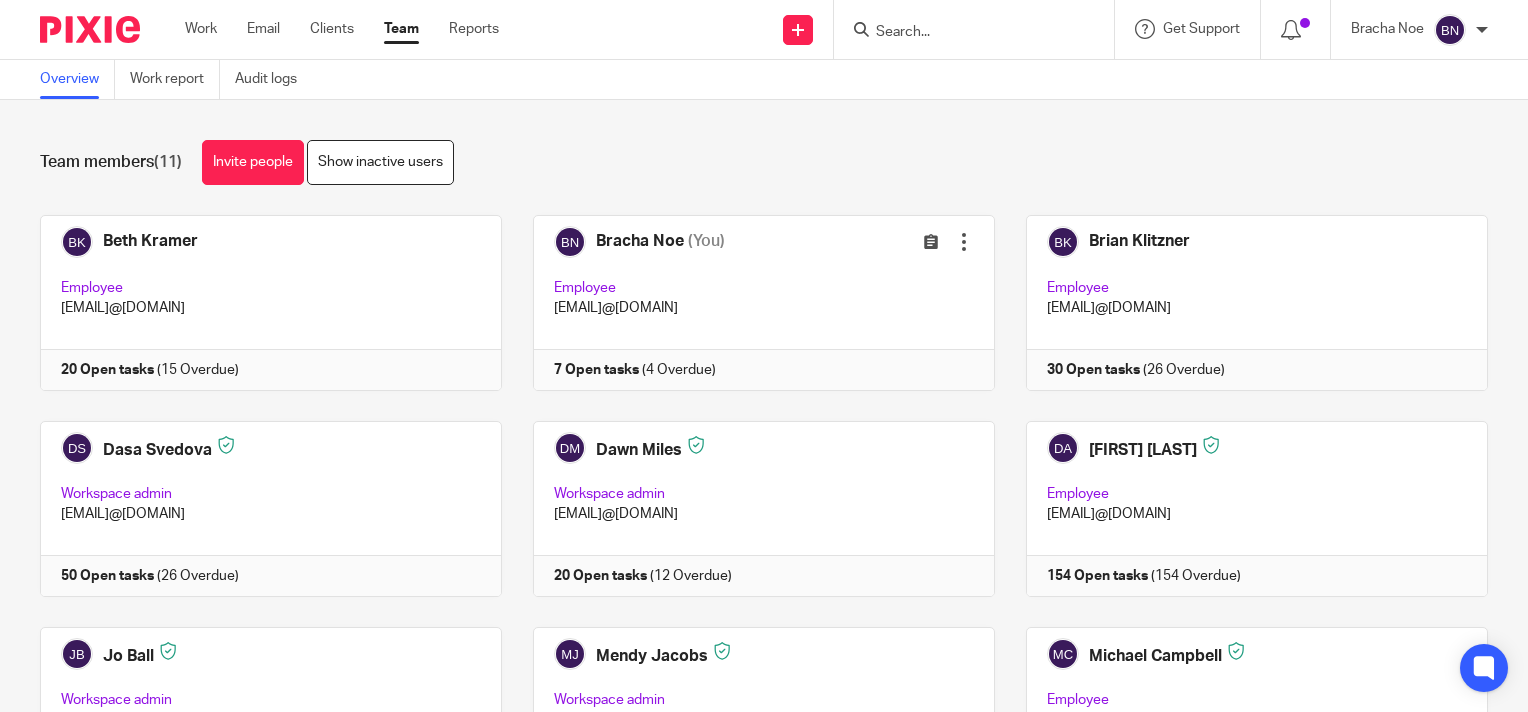 scroll, scrollTop: 0, scrollLeft: 0, axis: both 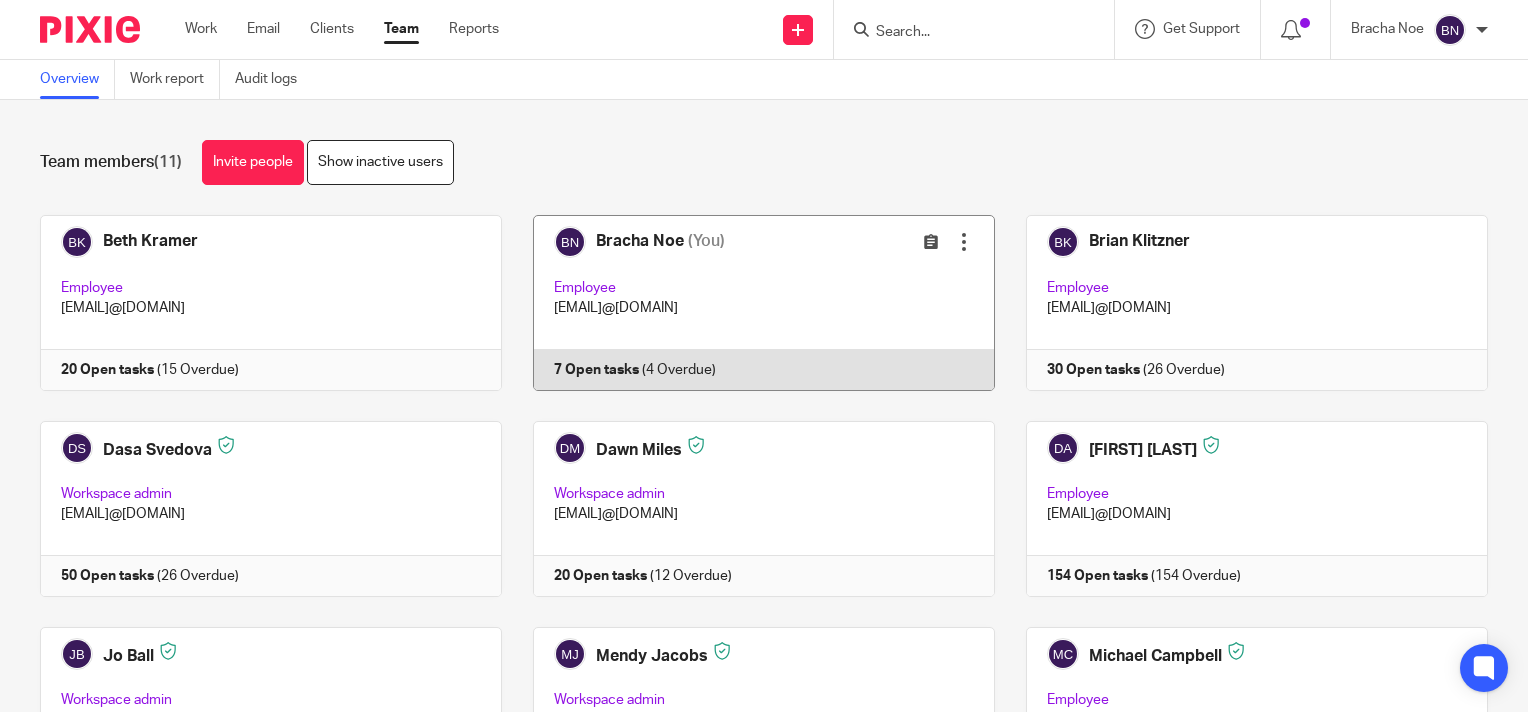 click at bounding box center [964, 242] 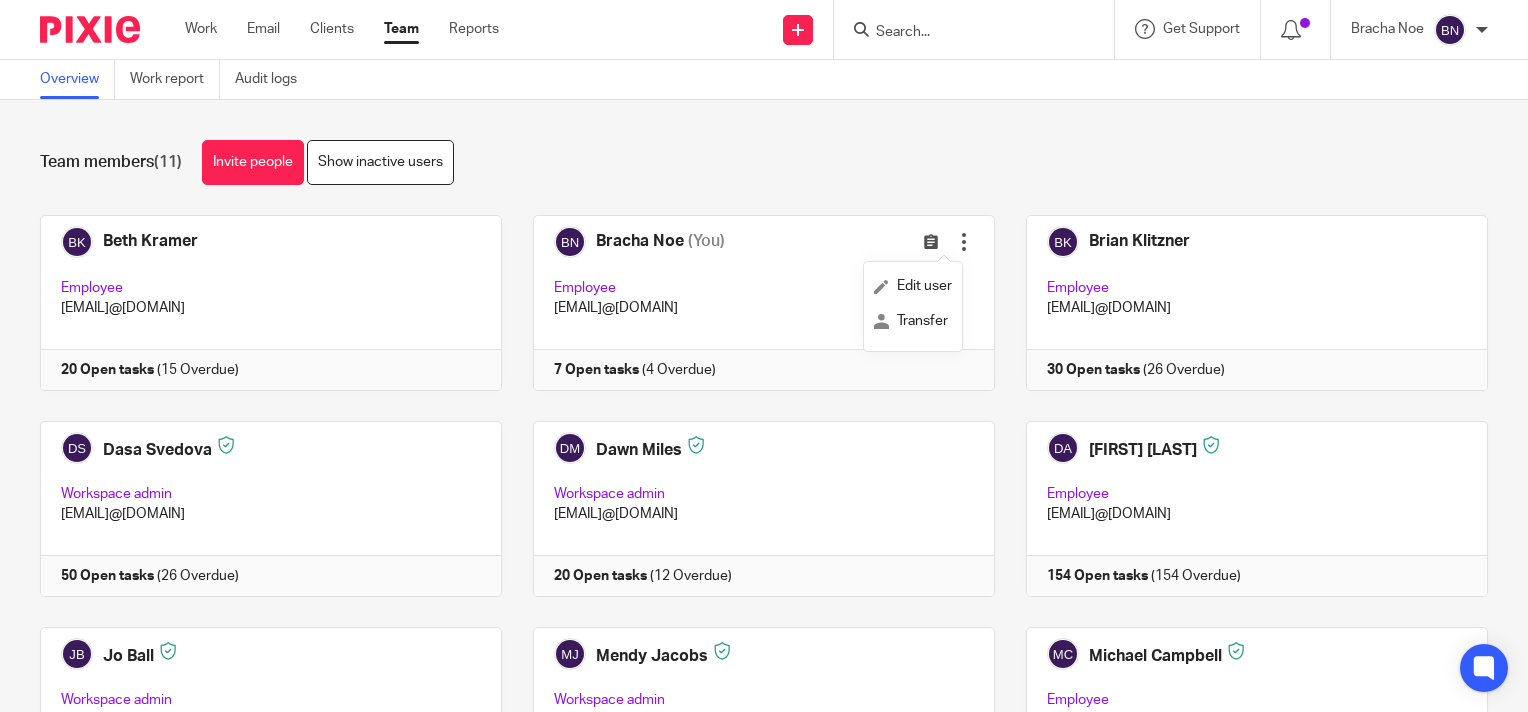 click on "Team members
(11)
Invite people
Show inactive users
Invite team members       Add invitation
Cancel
Send invitation
[FIRST] [LAST]
Employee
[EMAIL]@[DOMAIN]
20 Open tasks
(15 Overdue)
[FIRST] [LAST]
(You)
Edit user
Transfer" at bounding box center (764, 406) 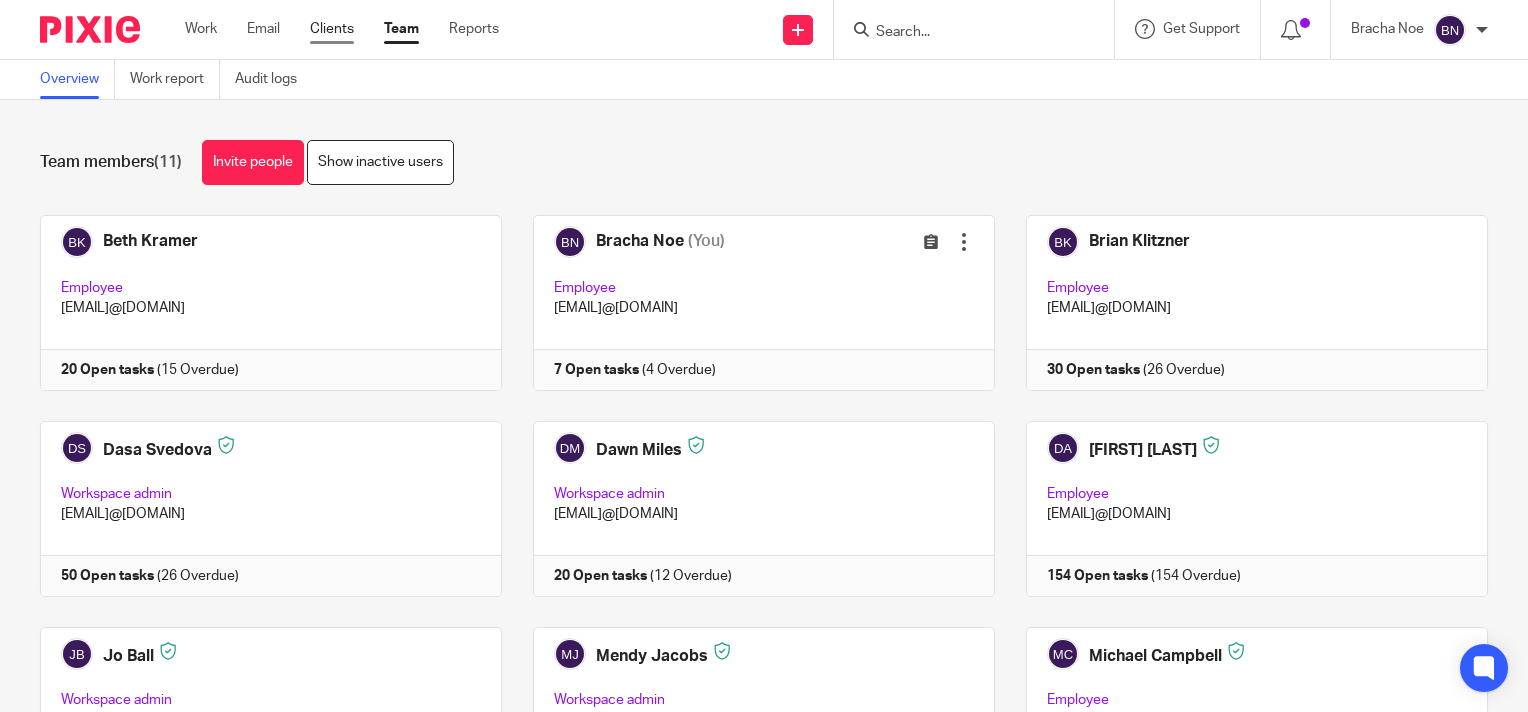 click on "Clients" at bounding box center [332, 29] 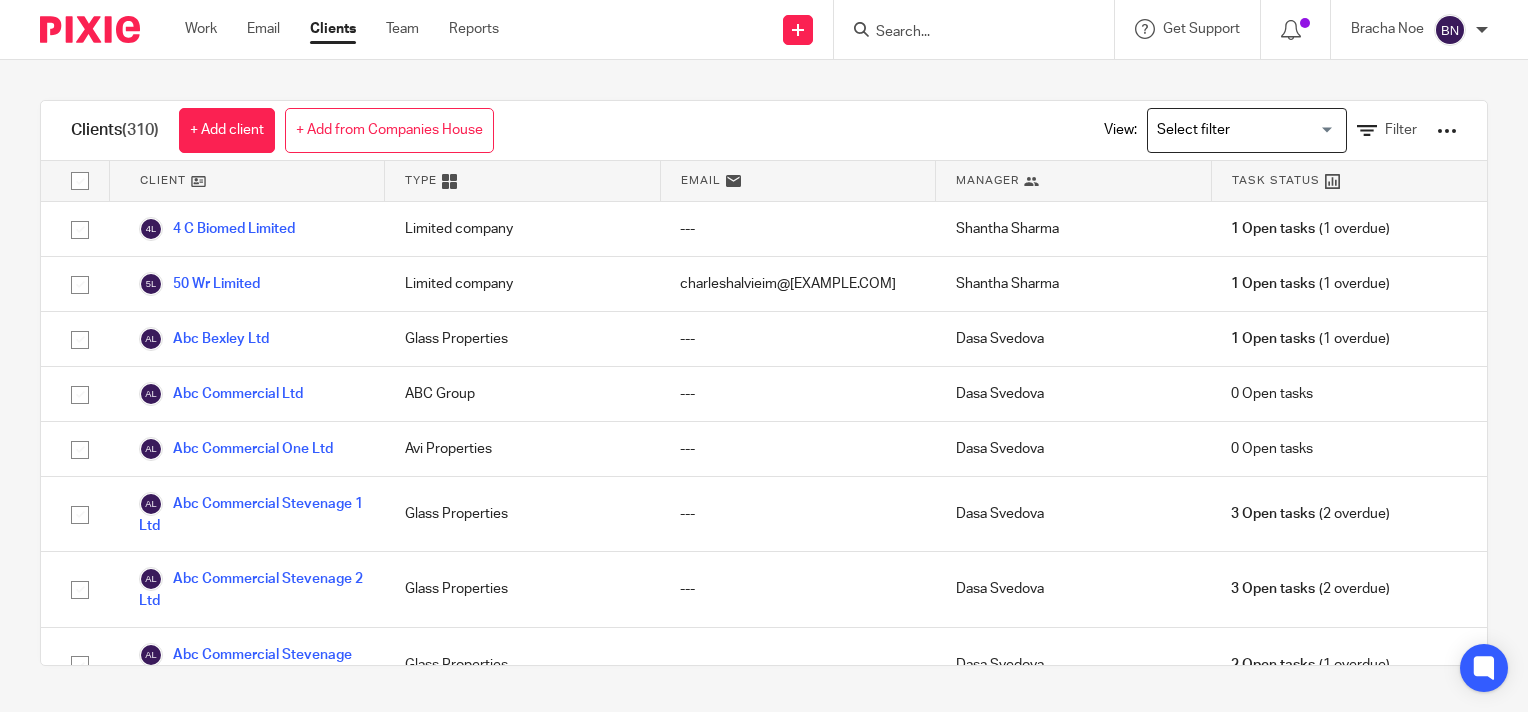 scroll, scrollTop: 0, scrollLeft: 0, axis: both 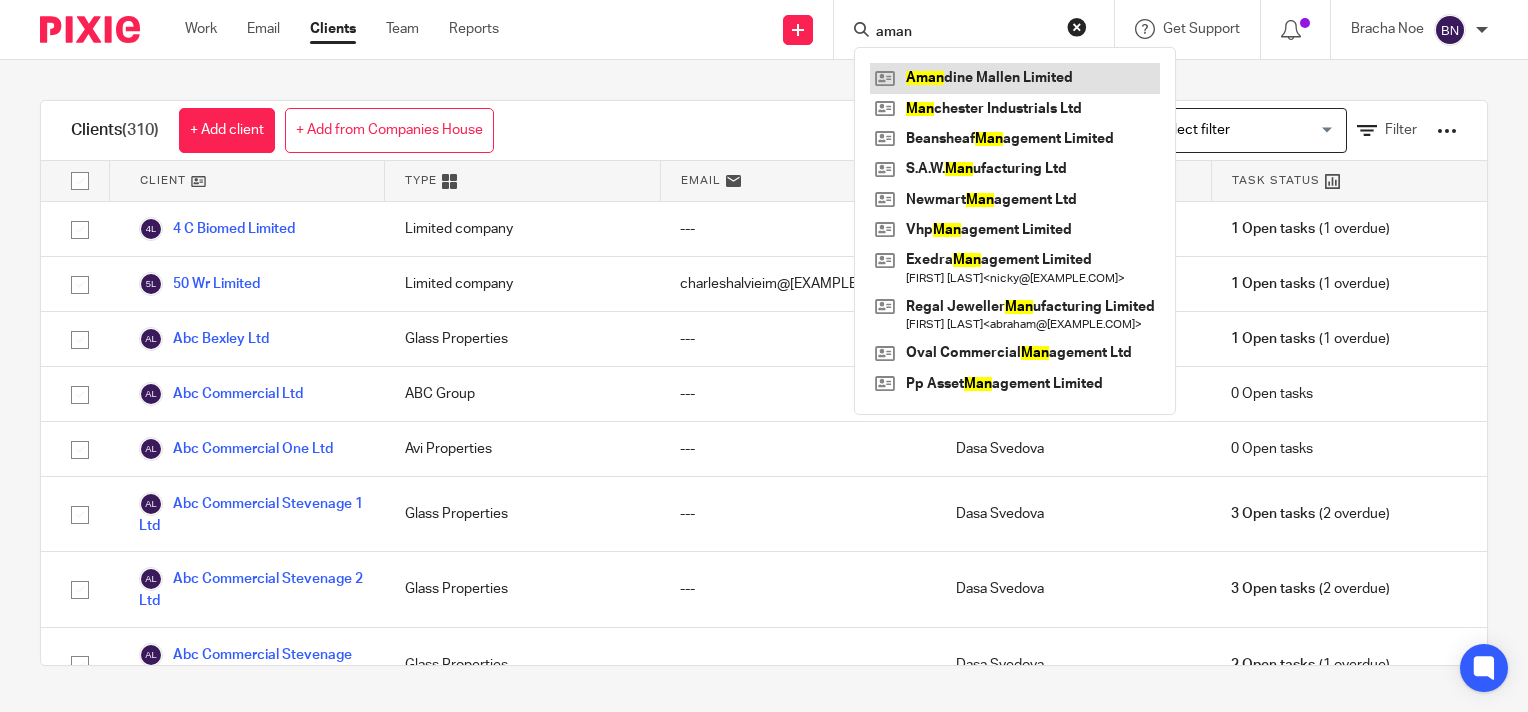 type on "aman" 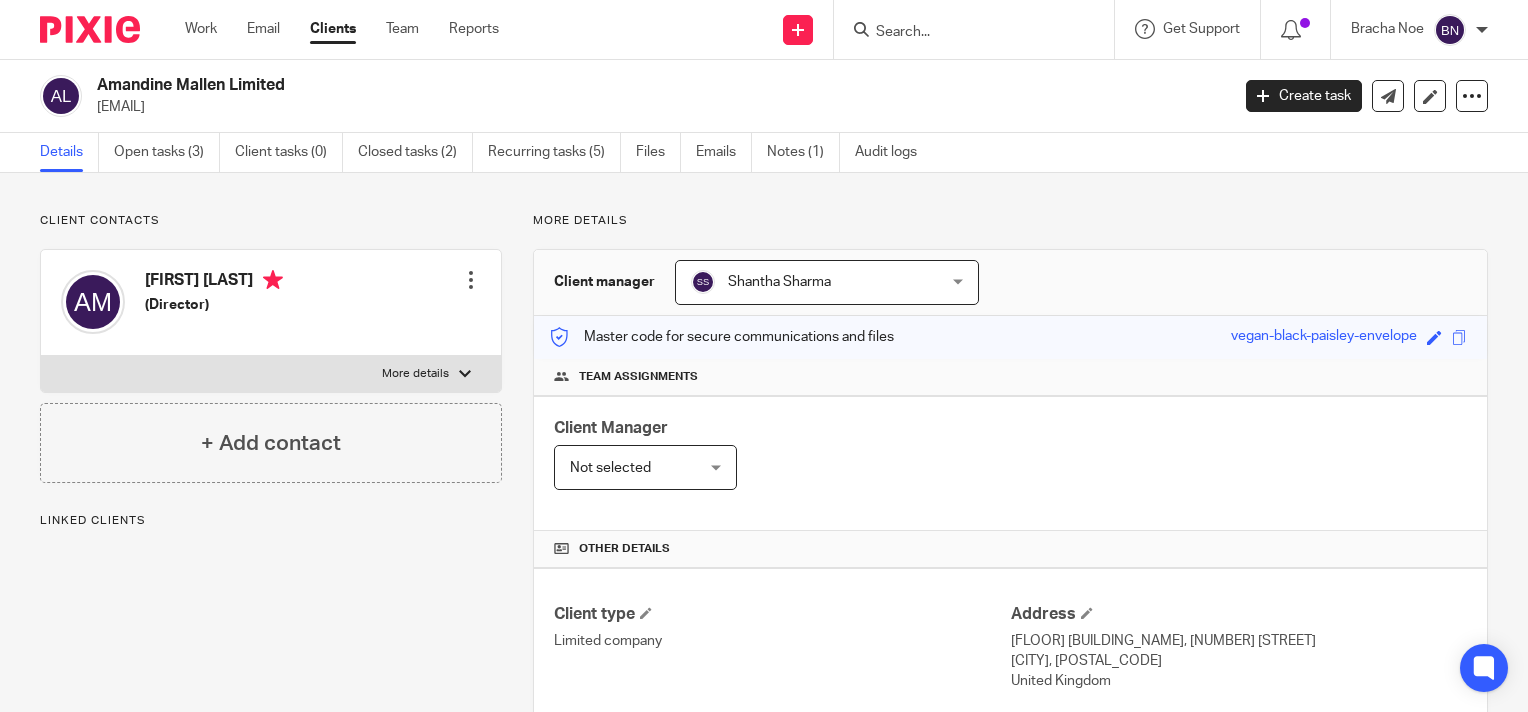 scroll, scrollTop: 0, scrollLeft: 0, axis: both 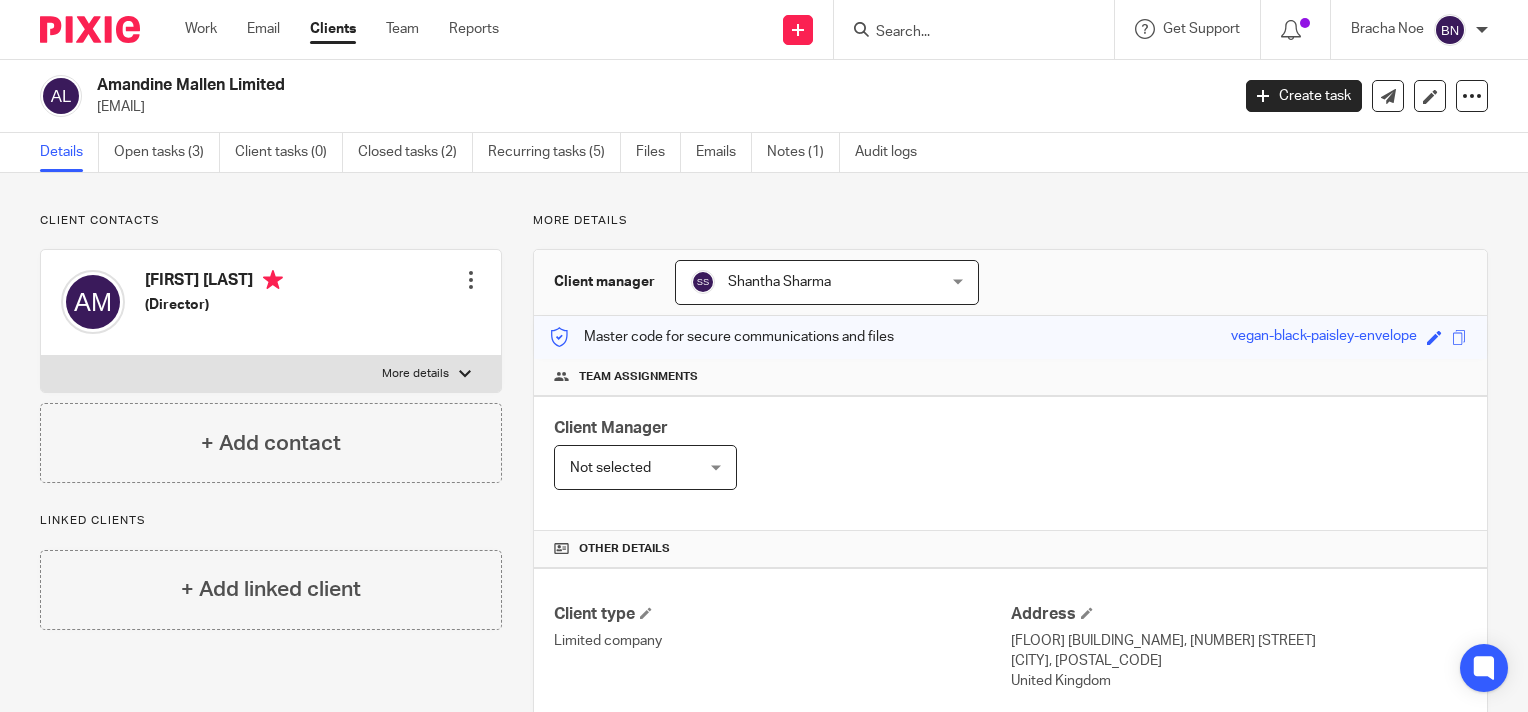 click at bounding box center [471, 280] 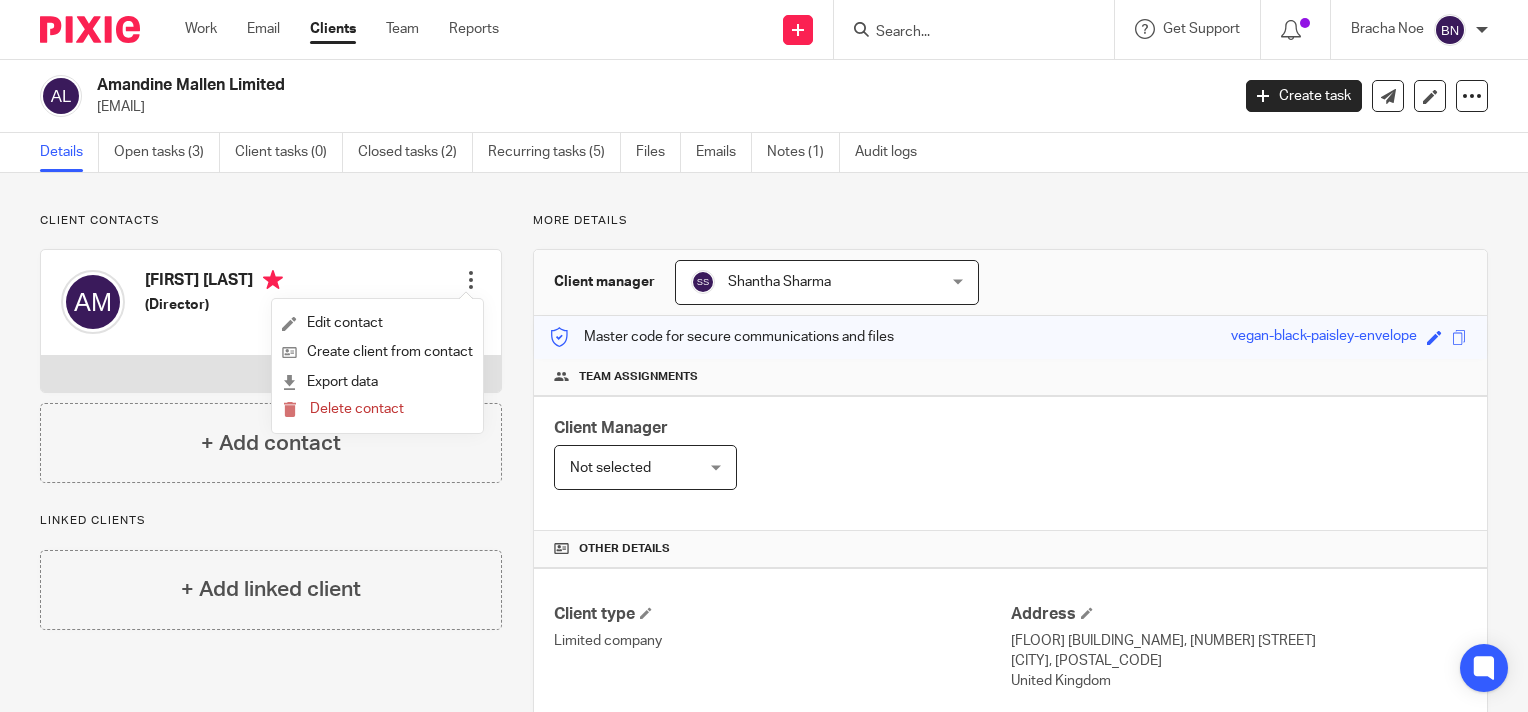 click on "More details" at bounding box center [1010, 221] 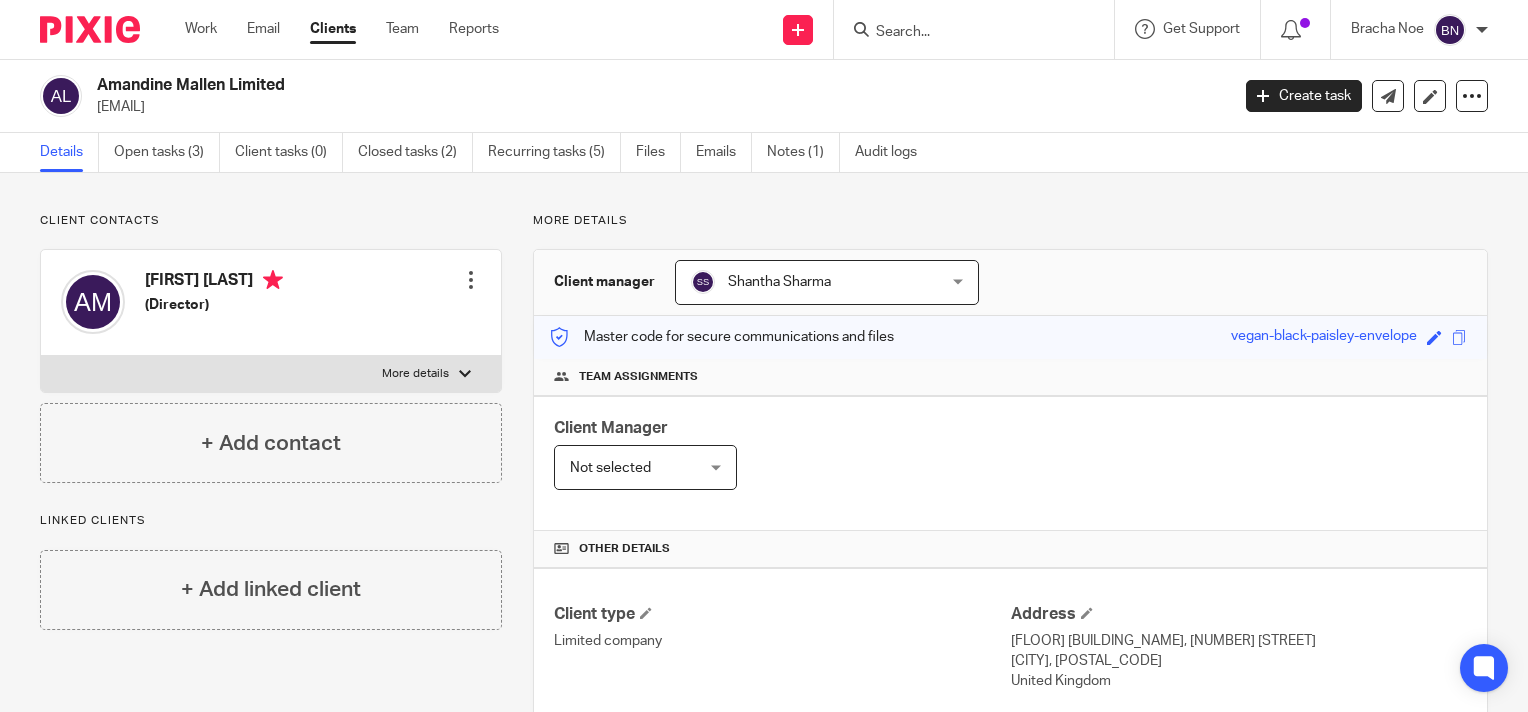 click on "[FIRST] [LAST]
[FIRST] [LAST]" at bounding box center [827, 282] 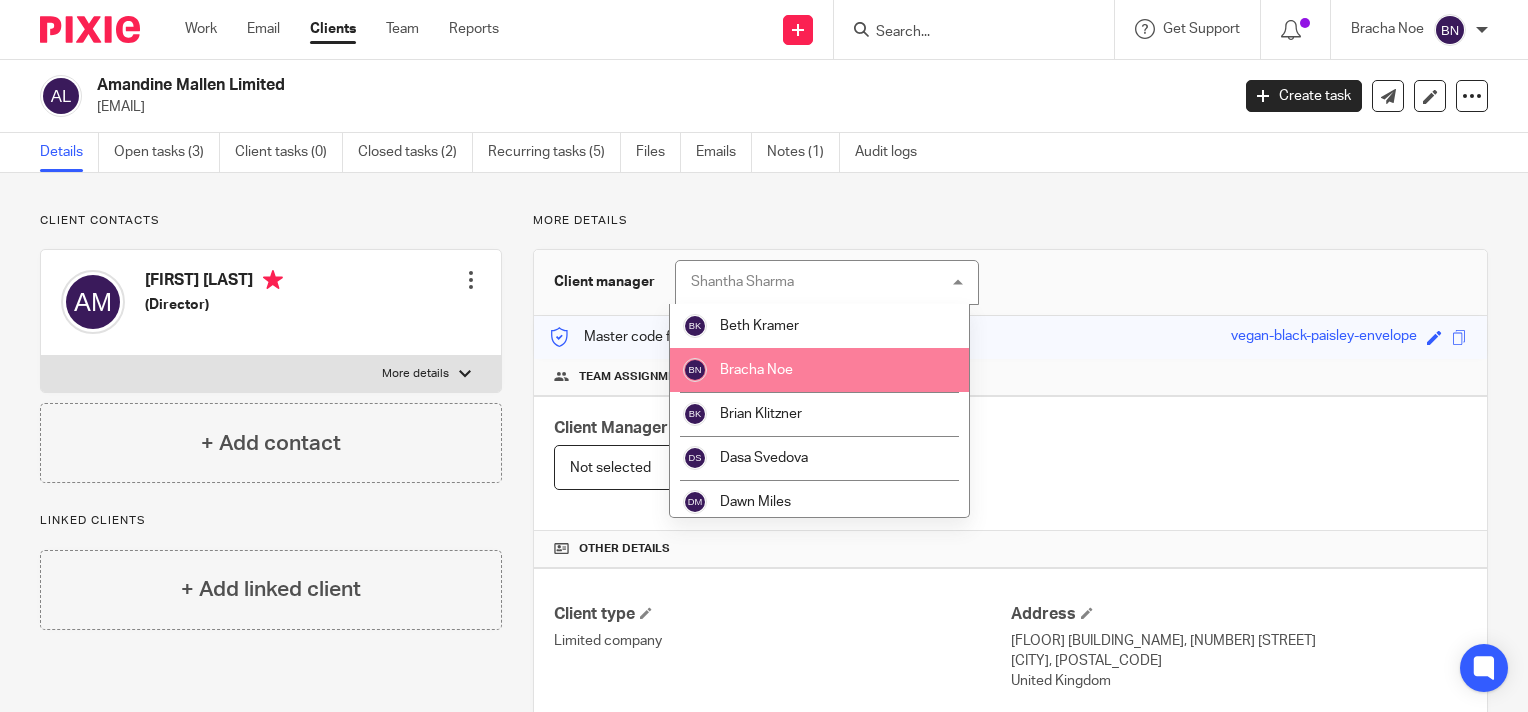 click on "Bracha Noe" at bounding box center (756, 370) 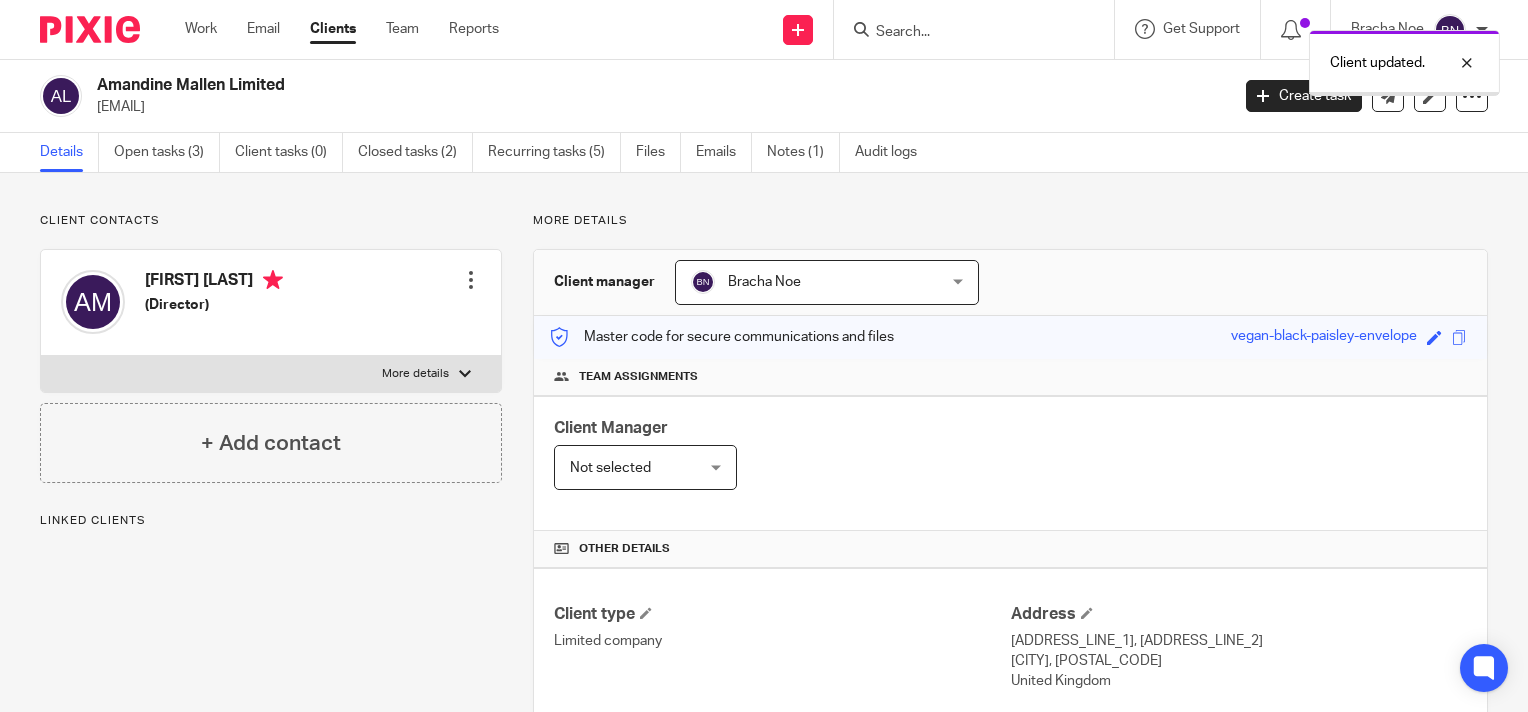 scroll, scrollTop: 0, scrollLeft: 0, axis: both 